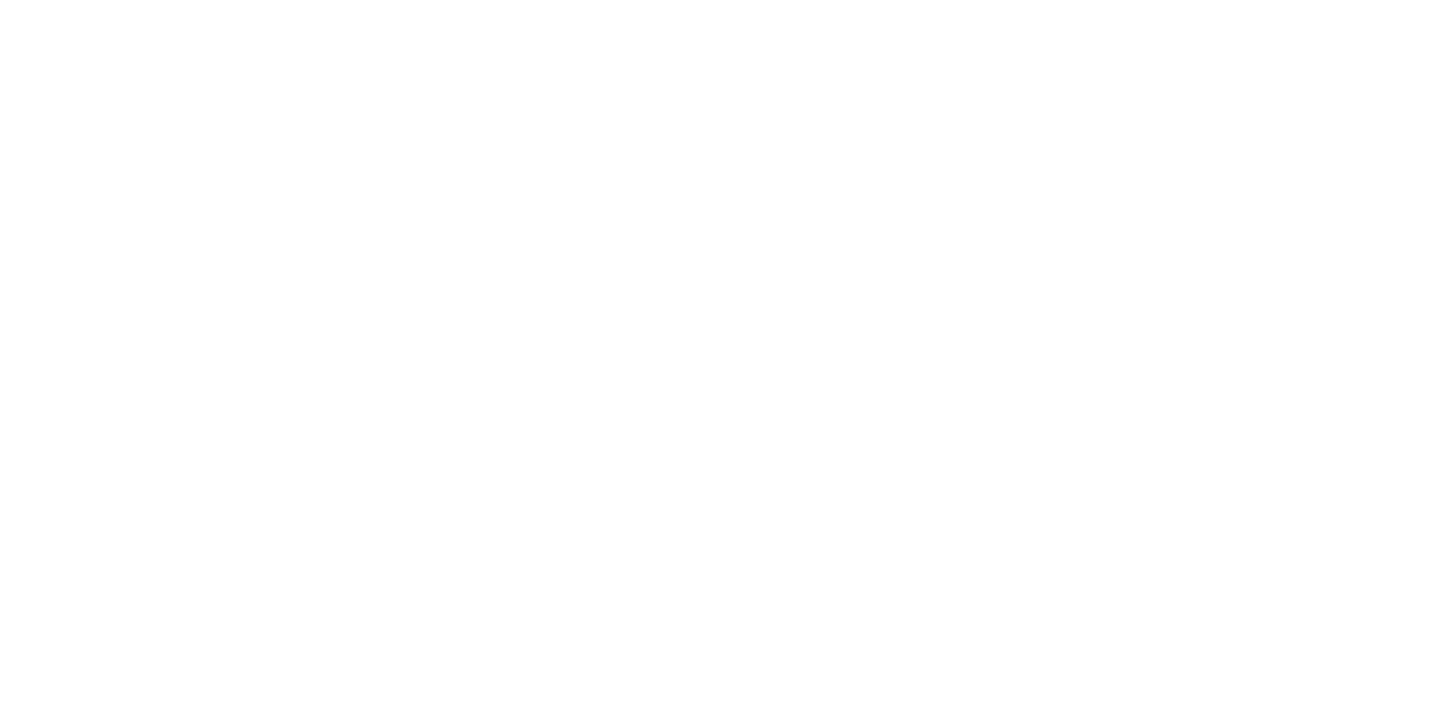 scroll, scrollTop: 0, scrollLeft: 0, axis: both 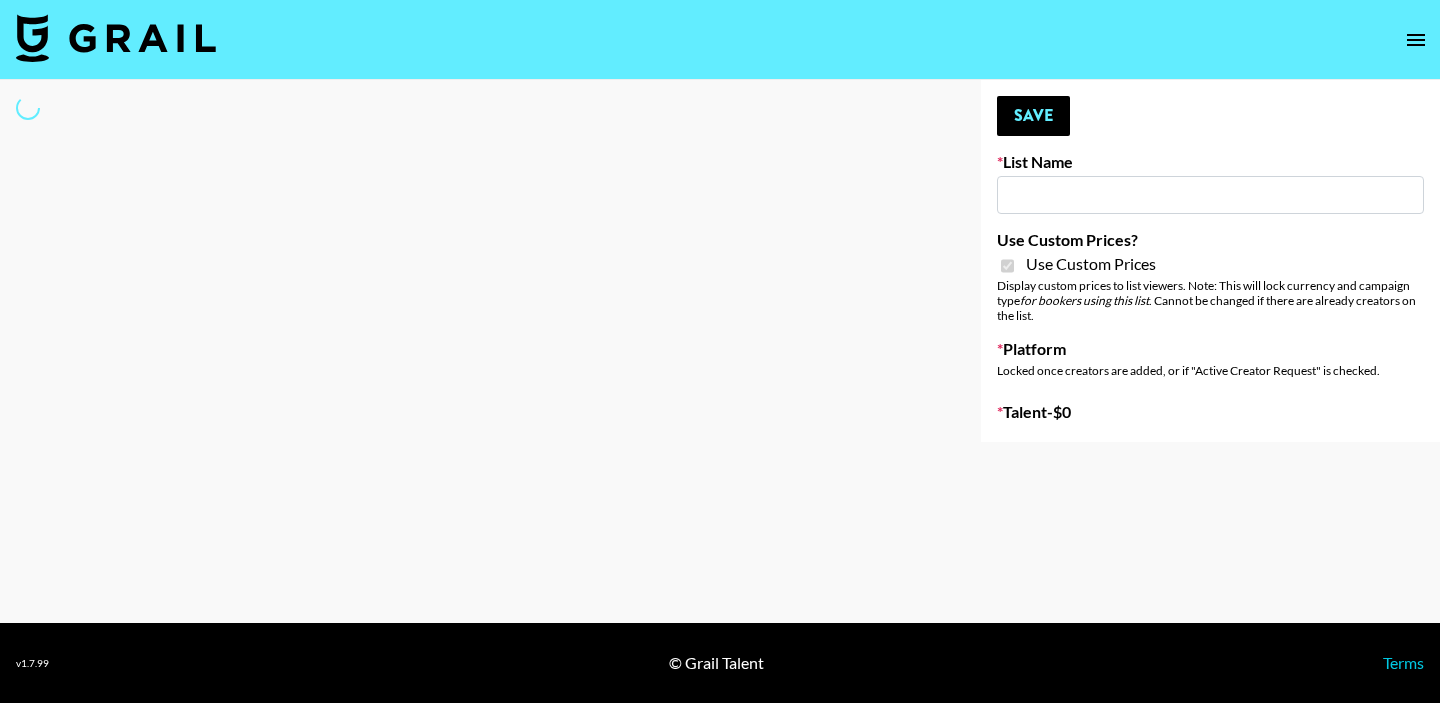 type on "Some By Mi (8th Aug)" 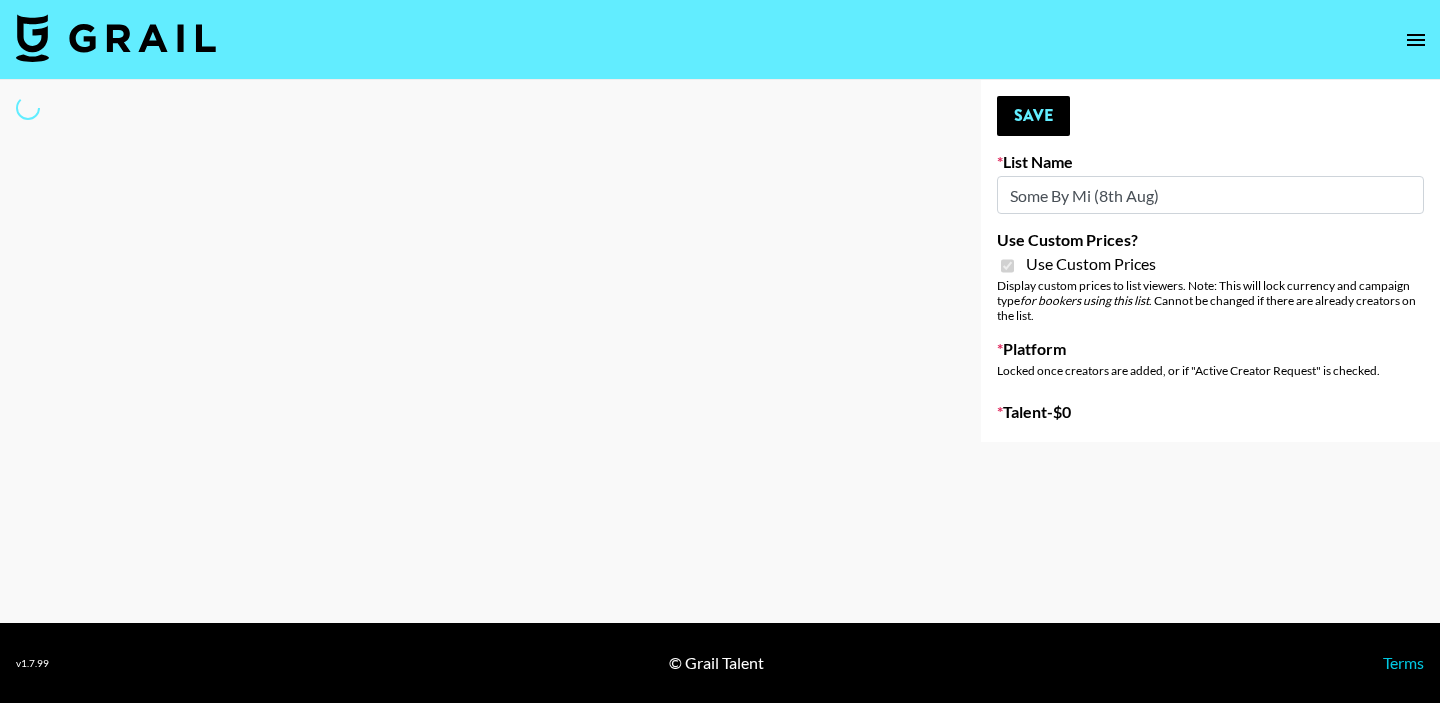 select on "Brand" 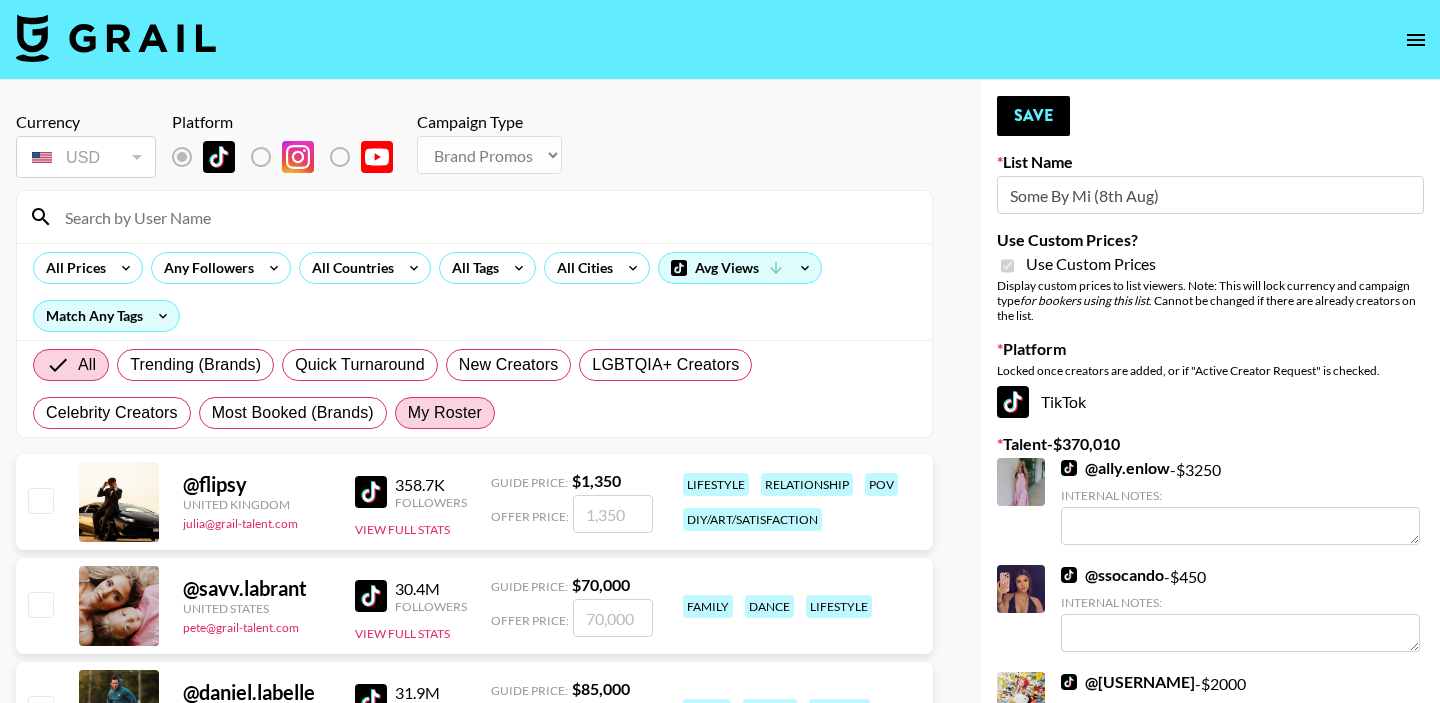 click on "My Roster" at bounding box center [445, 413] 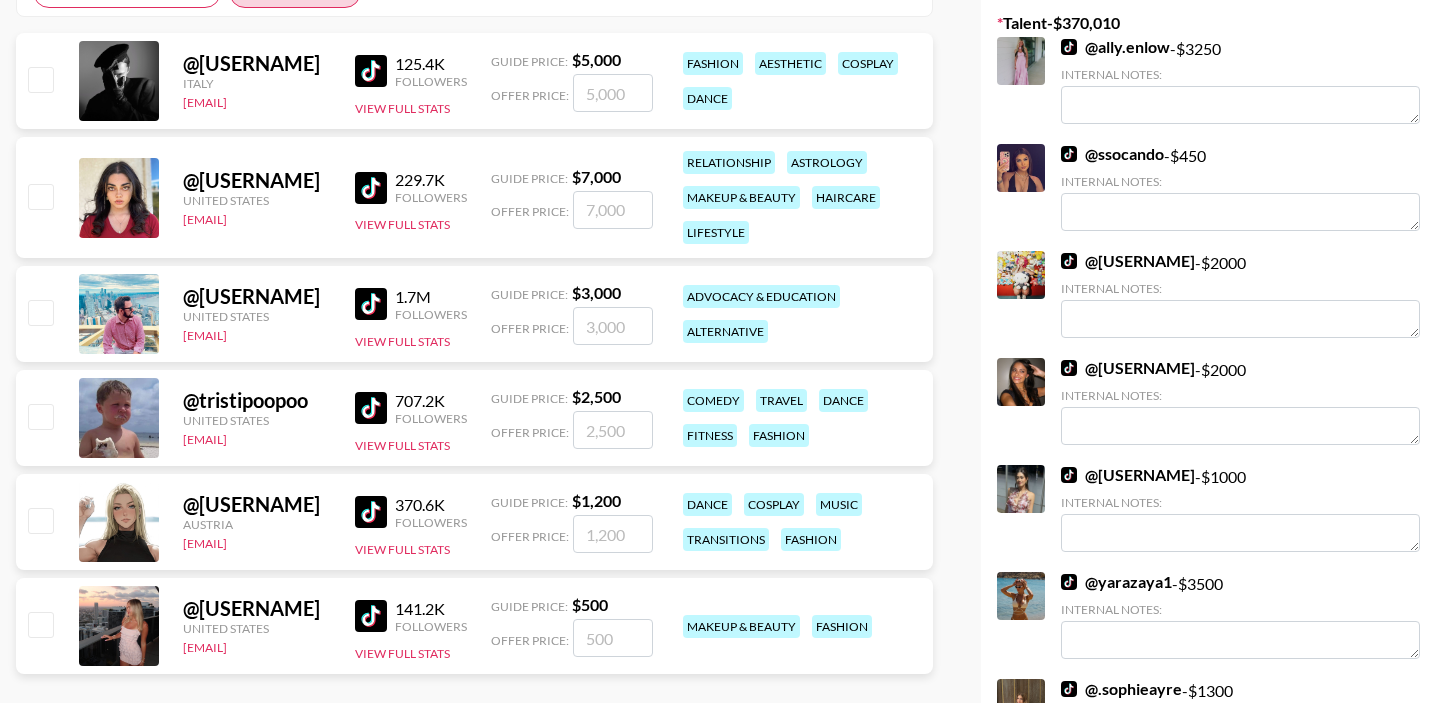 scroll, scrollTop: 435, scrollLeft: 0, axis: vertical 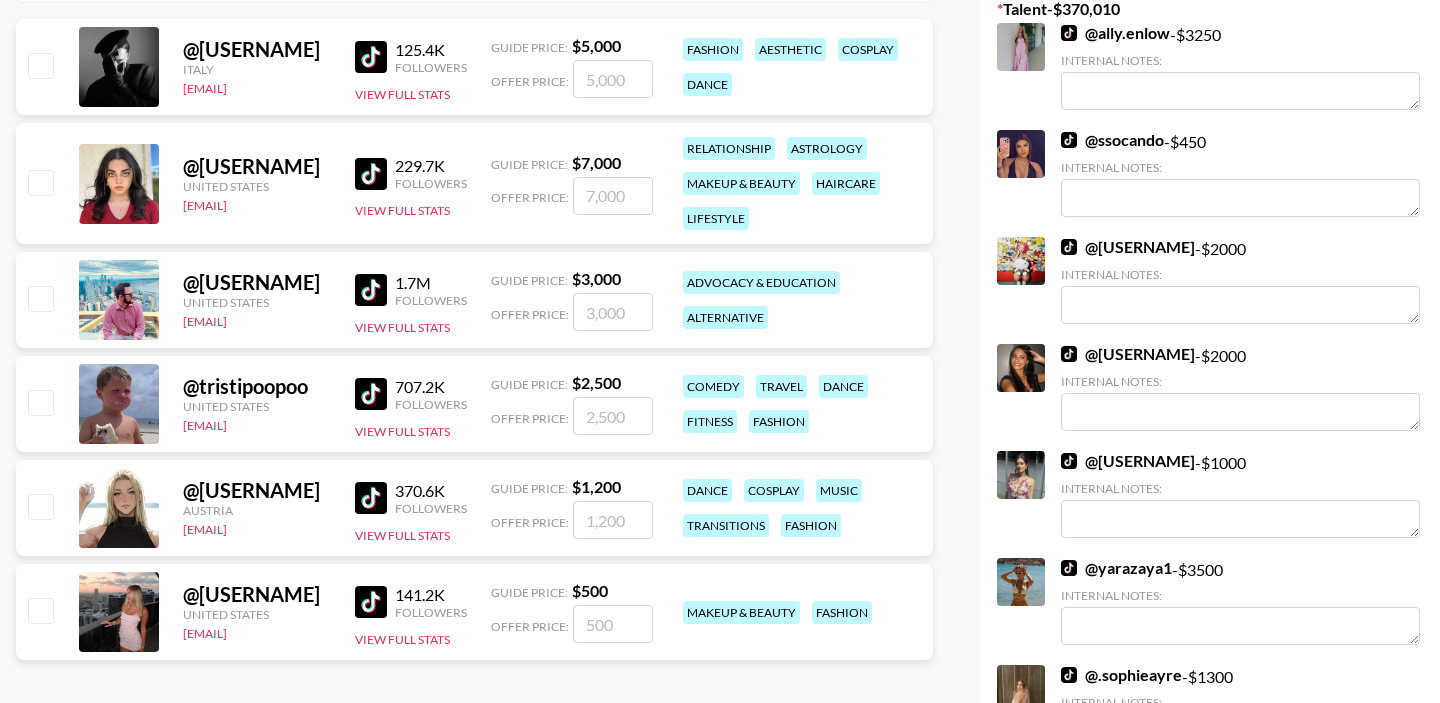 click at bounding box center [40, 402] 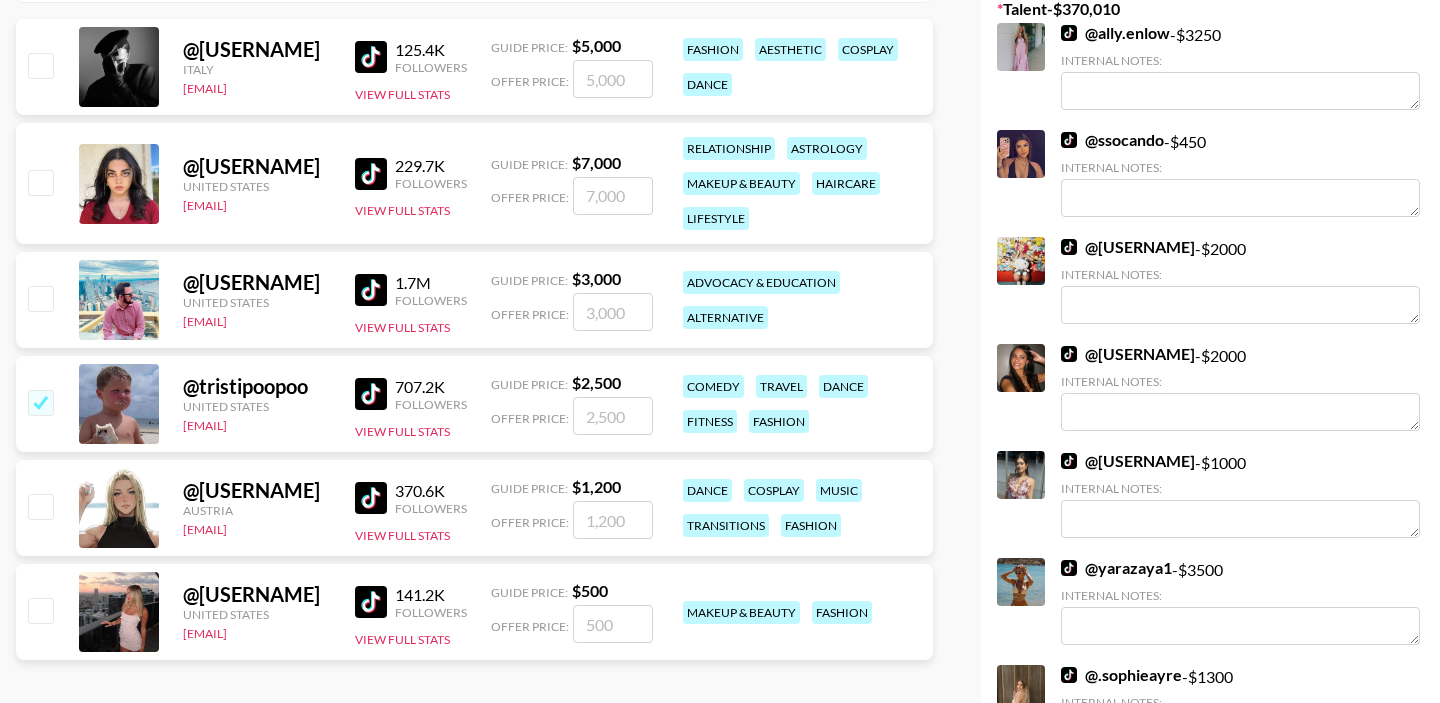checkbox on "true" 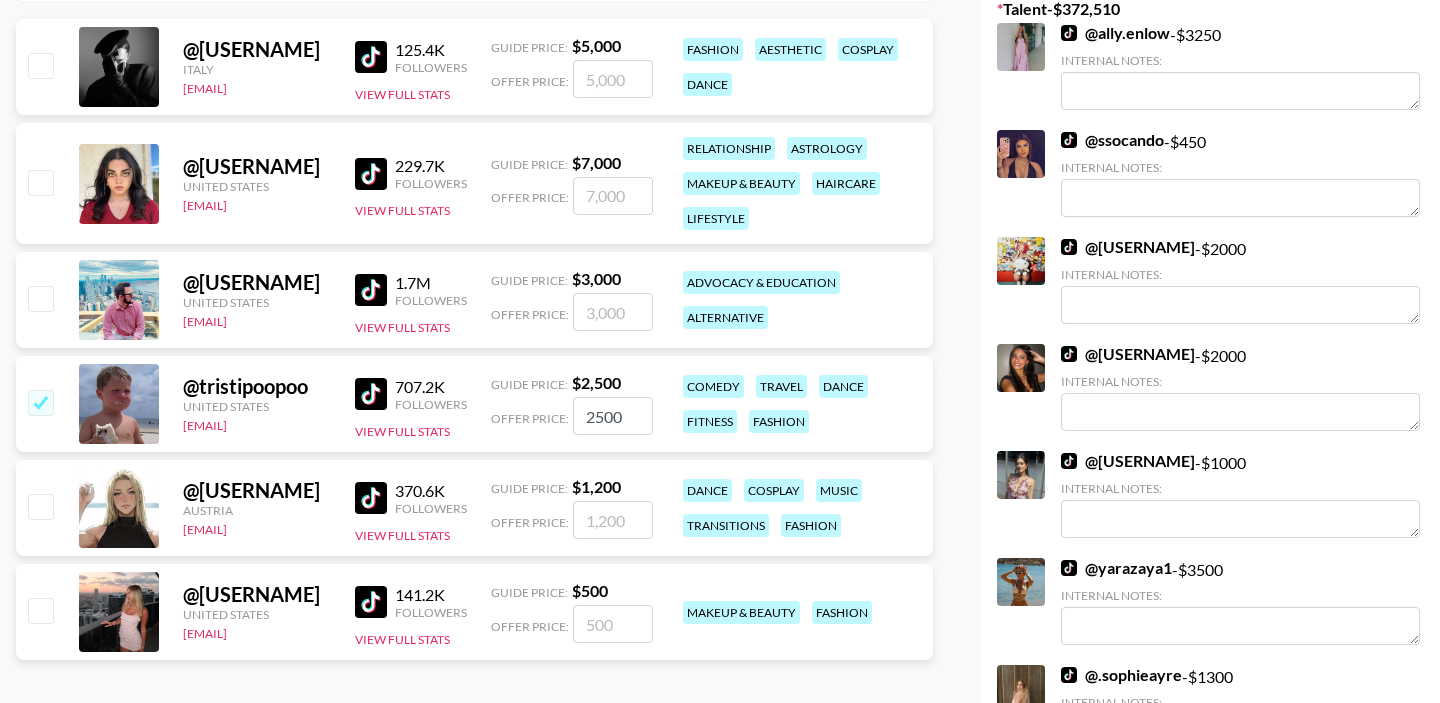 click at bounding box center [40, 402] 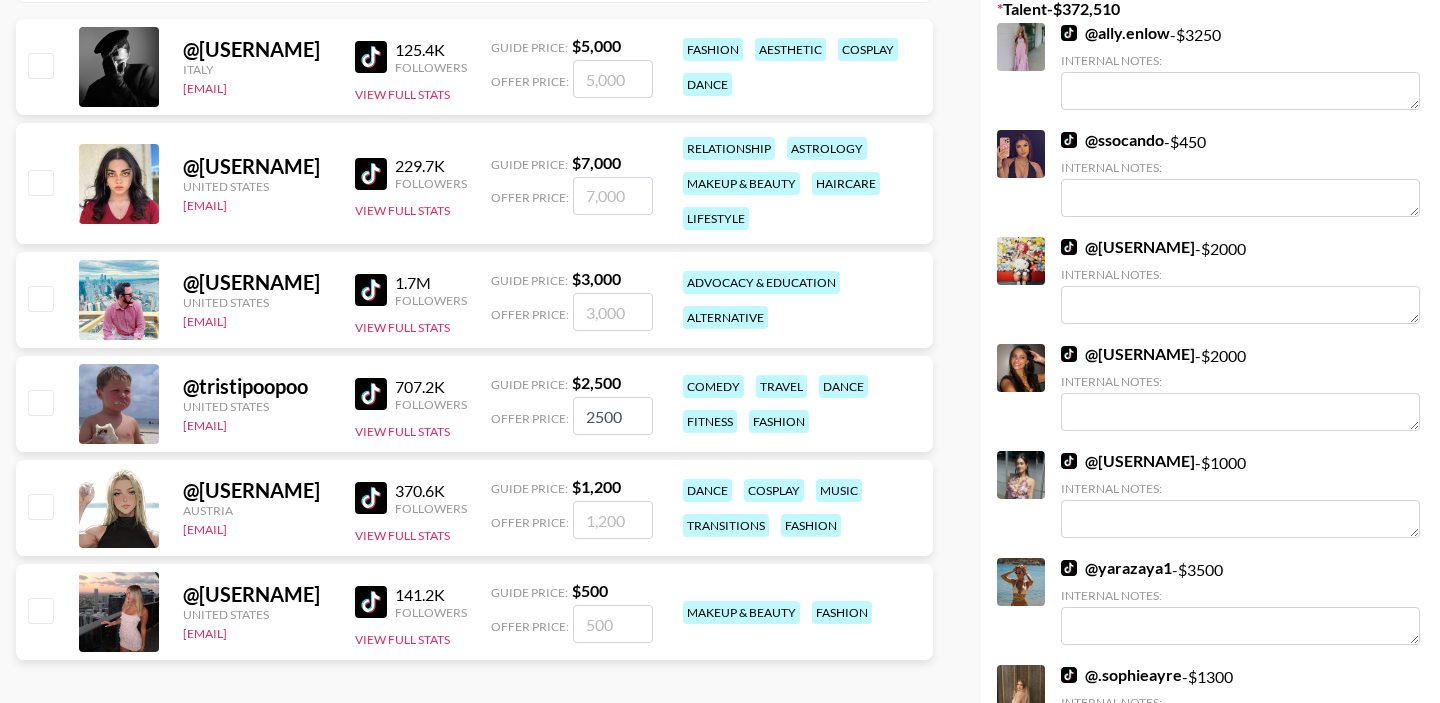 checkbox on "false" 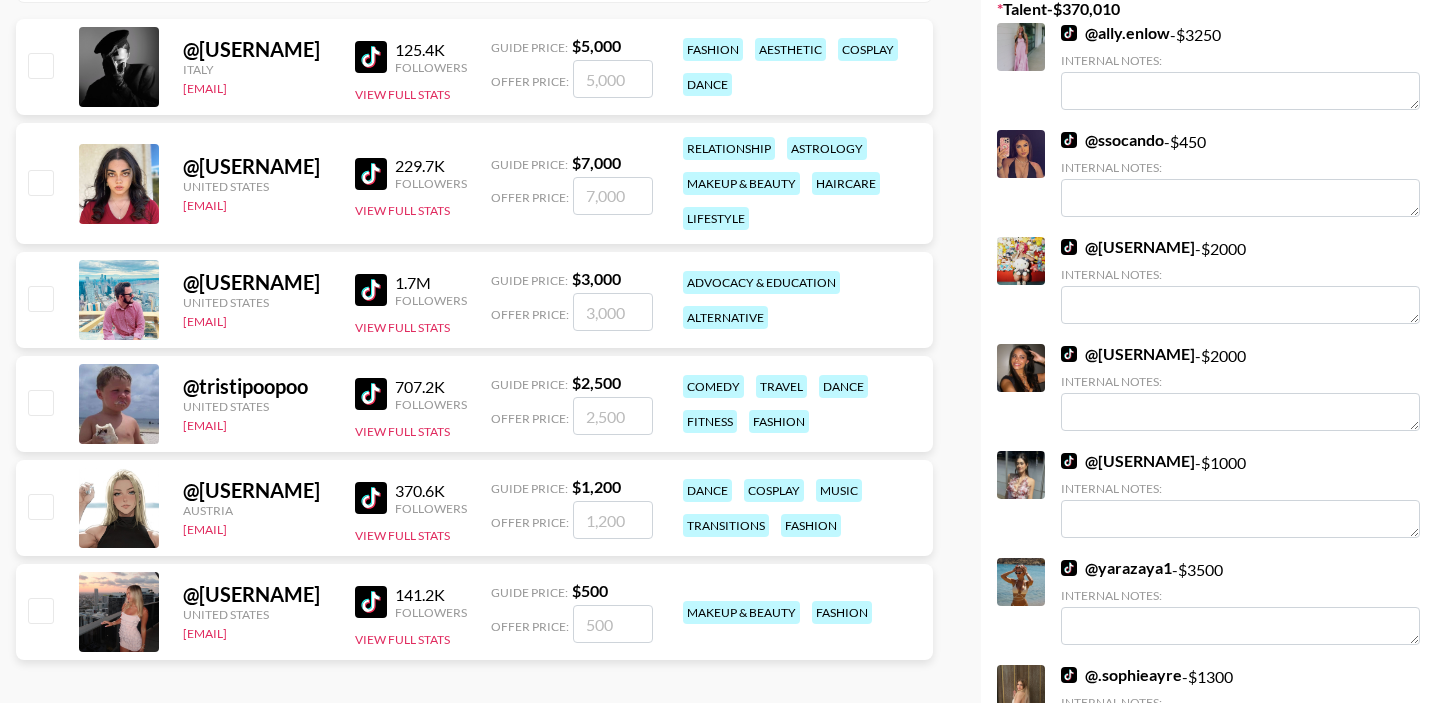 click at bounding box center [40, 182] 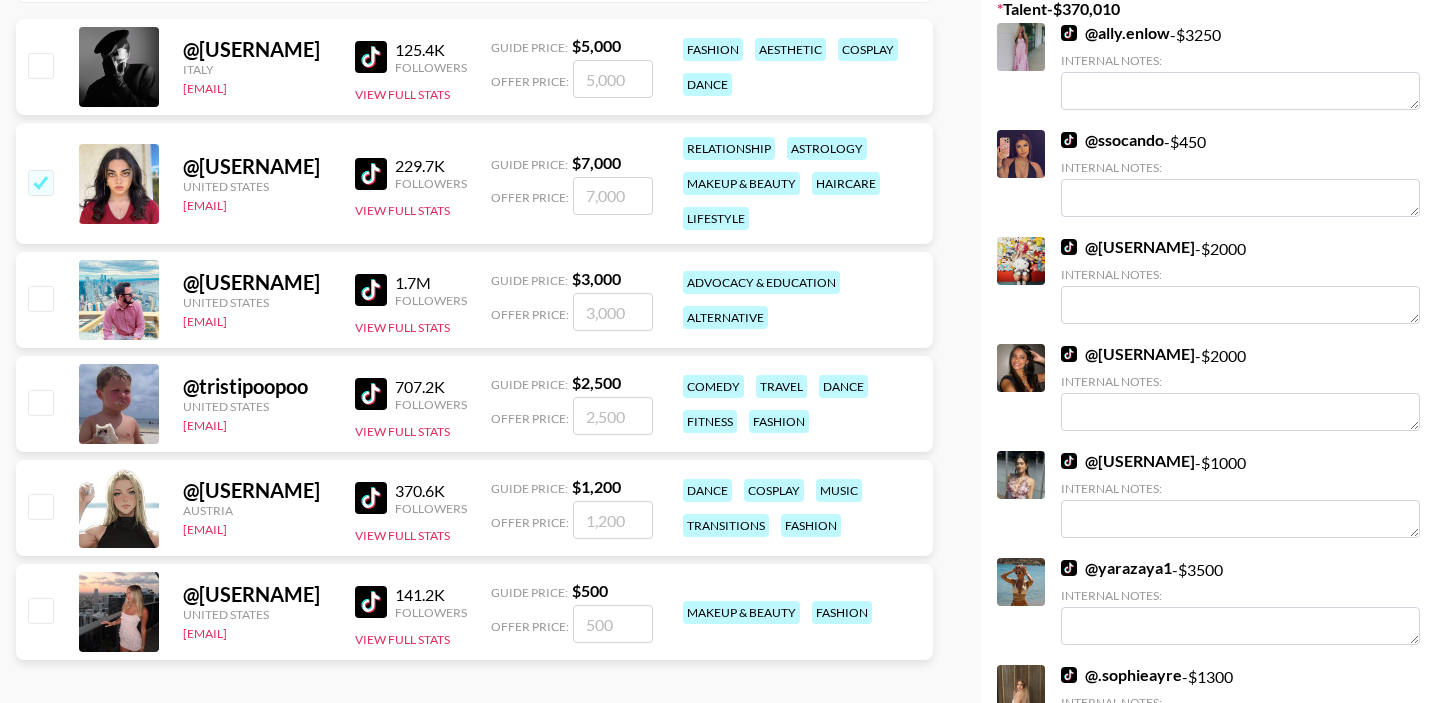 checkbox on "true" 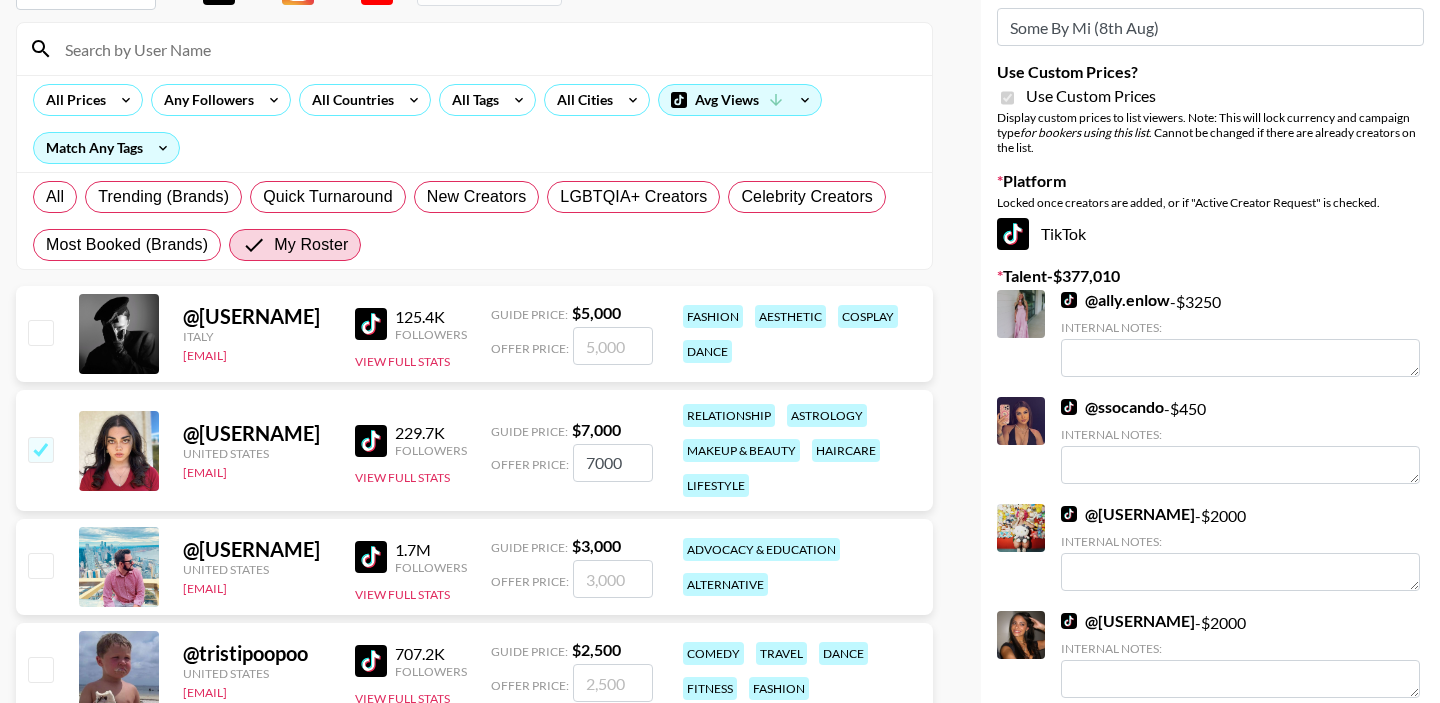 scroll, scrollTop: 43, scrollLeft: 0, axis: vertical 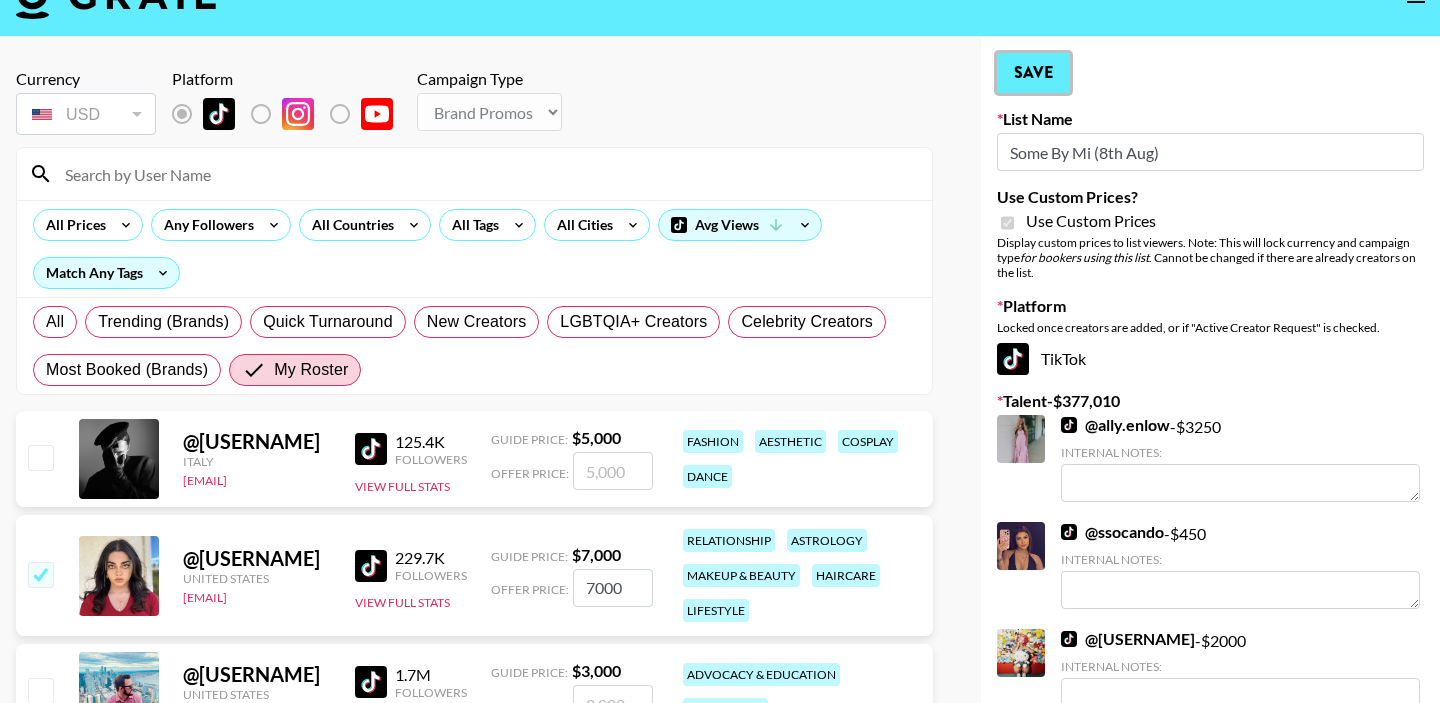 click on "Save" at bounding box center [1033, 73] 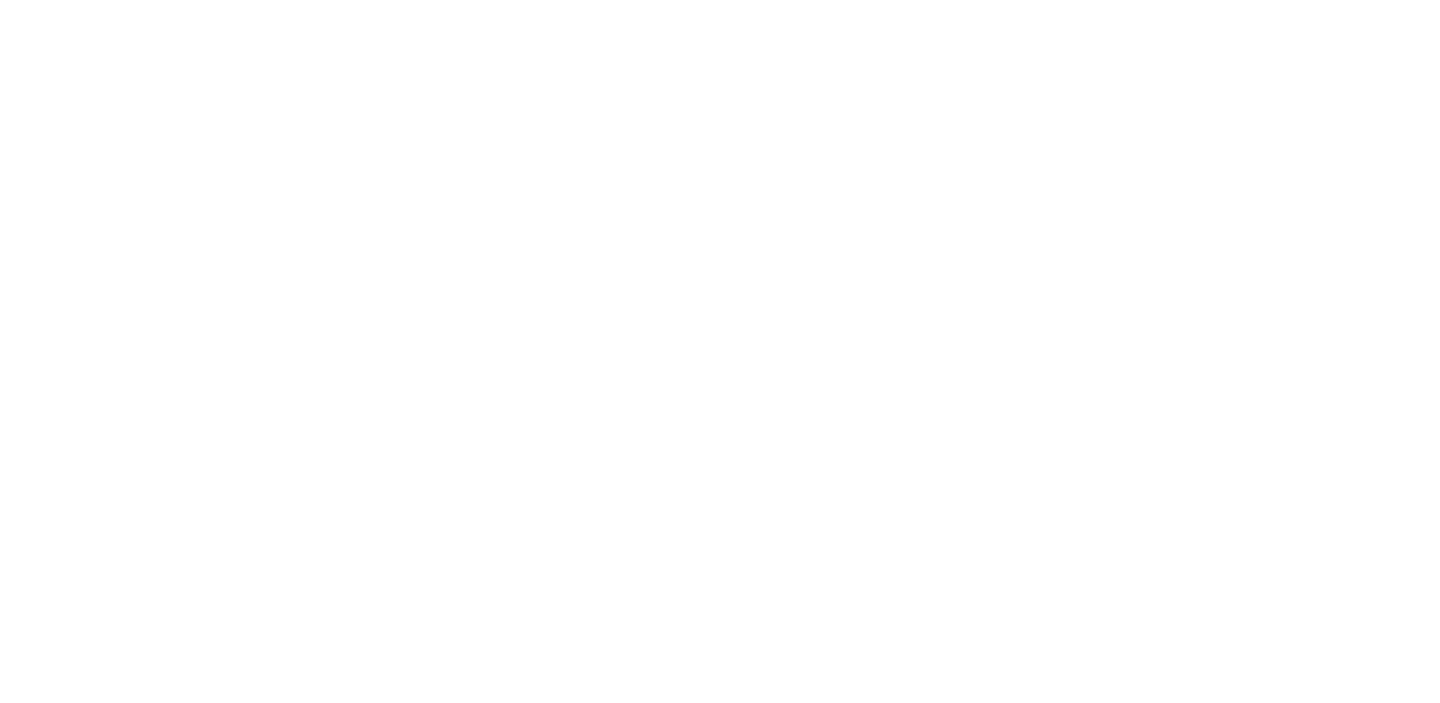 scroll, scrollTop: 0, scrollLeft: 0, axis: both 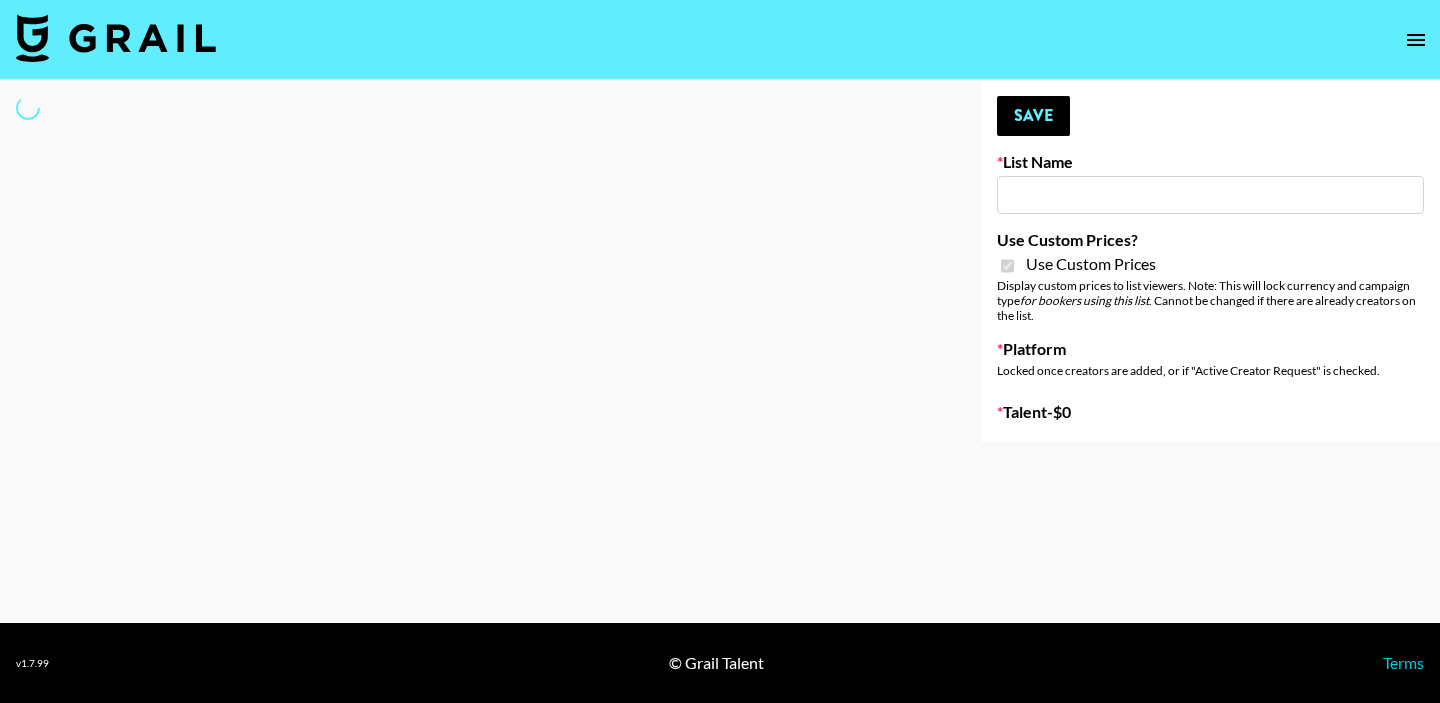 type on "Lip Liner Stain (8th Aug)" 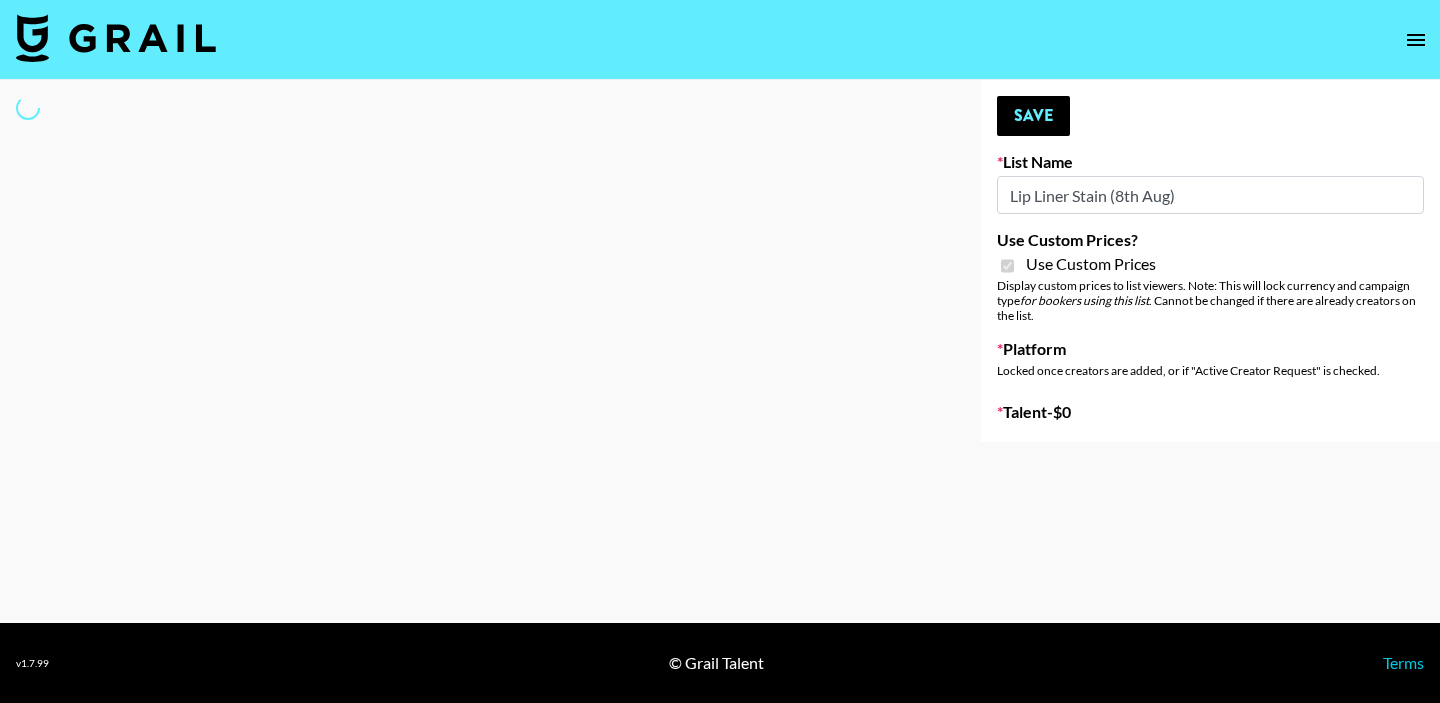 select on "Brand" 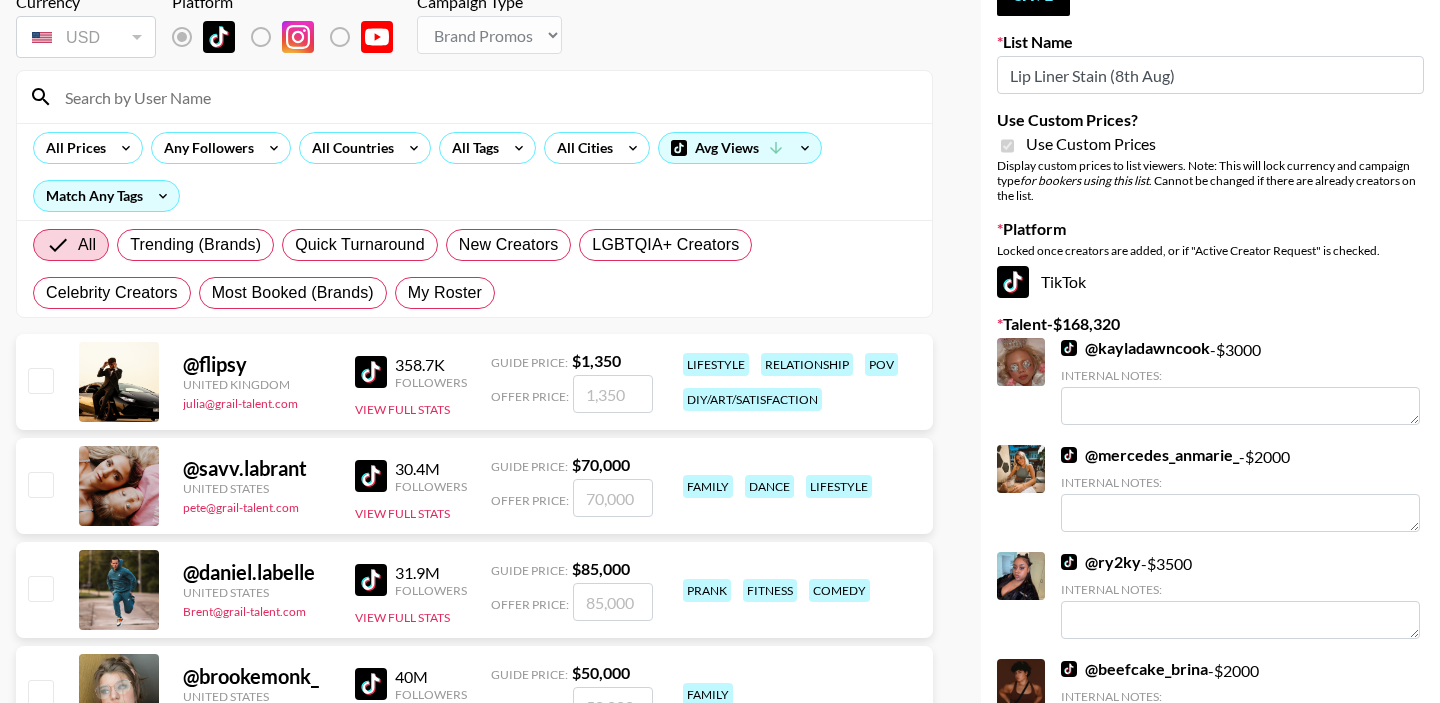 scroll, scrollTop: 176, scrollLeft: 0, axis: vertical 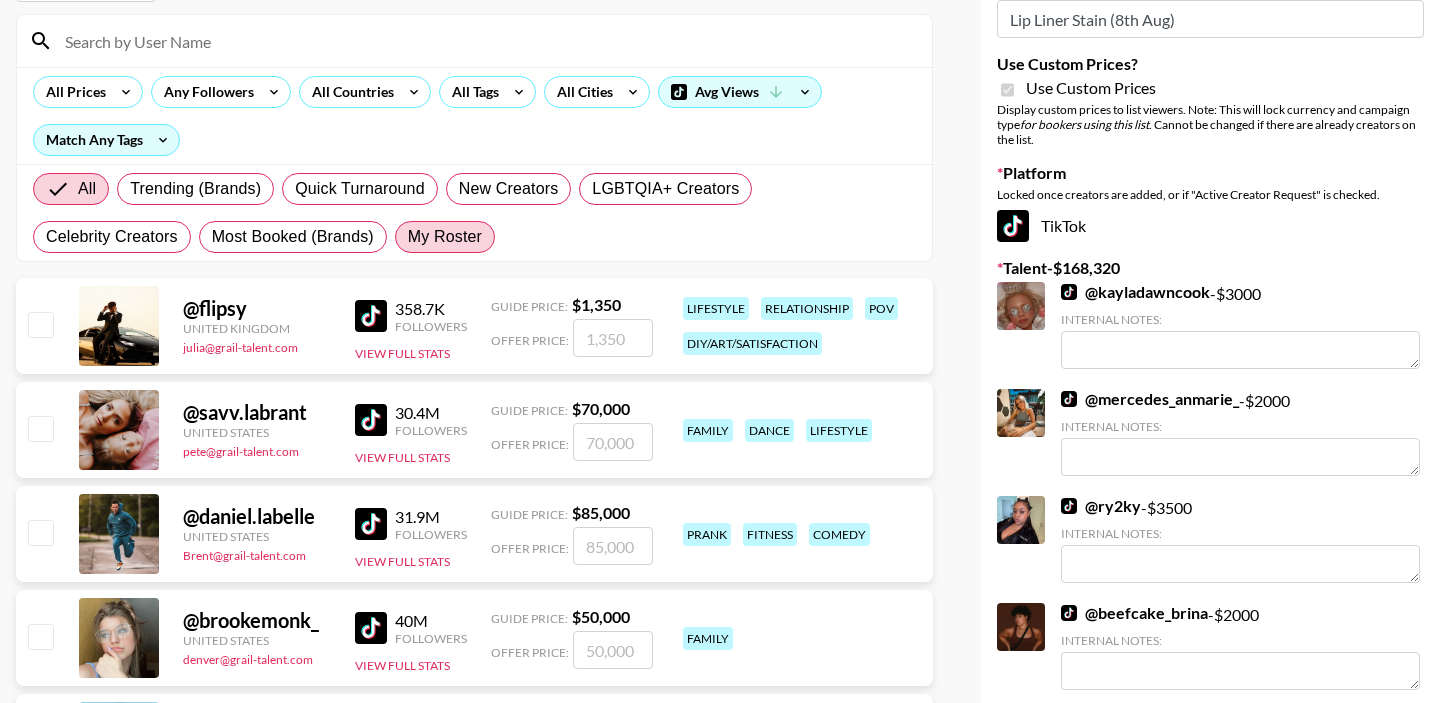 click on "My Roster" at bounding box center (445, 237) 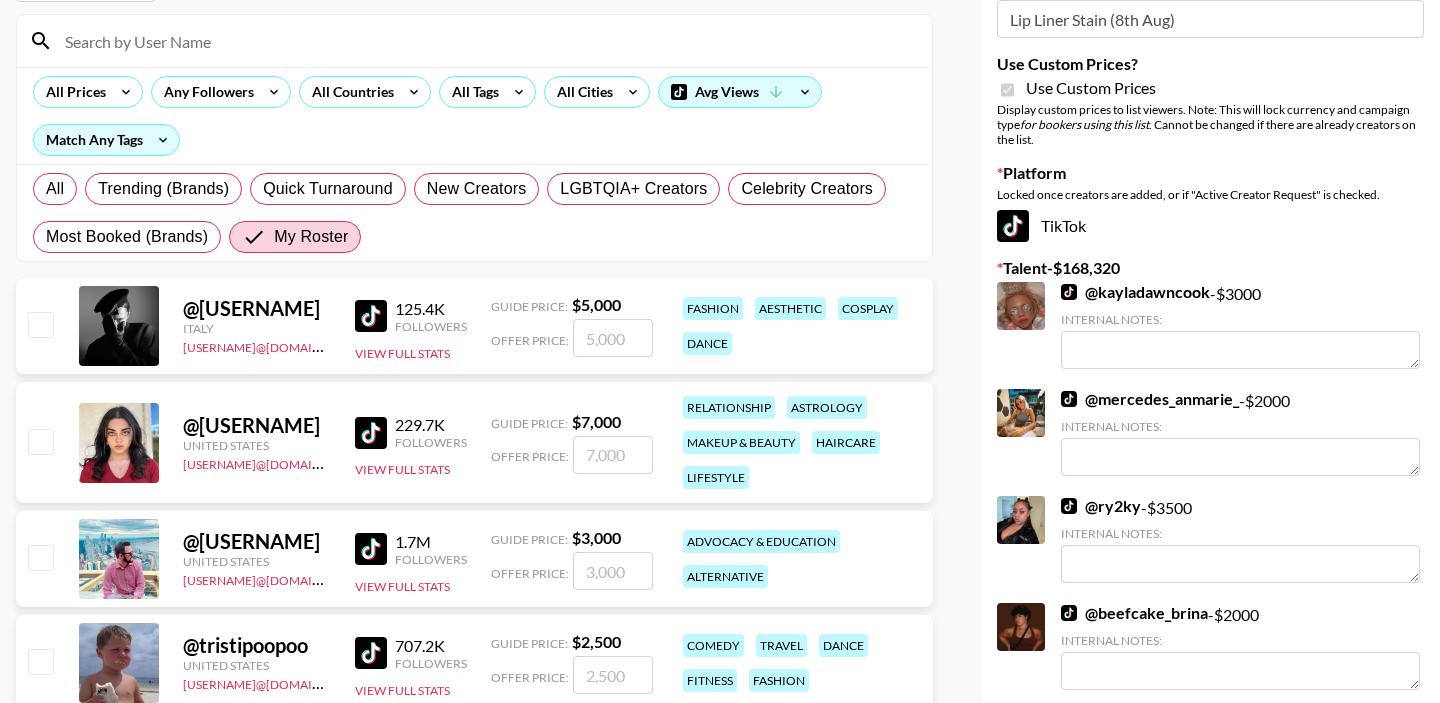 click at bounding box center (40, 441) 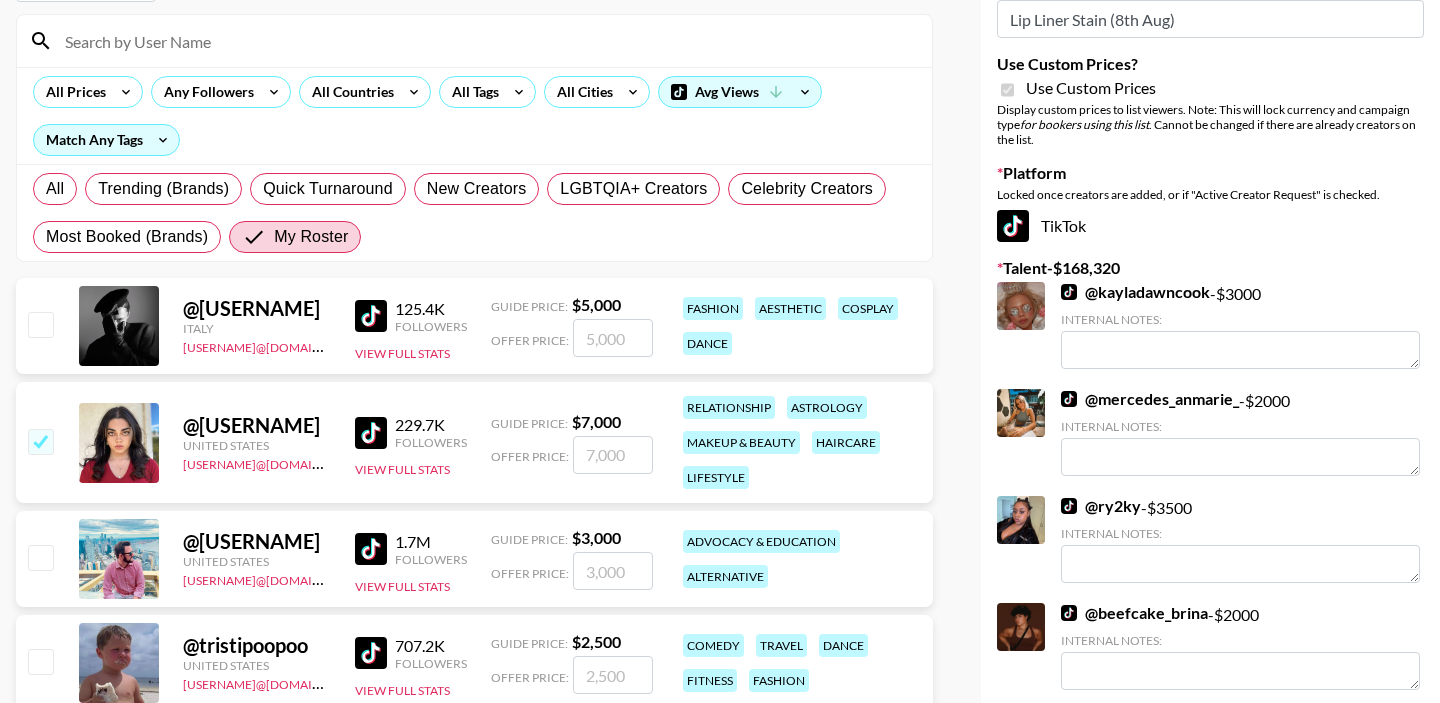 checkbox on "true" 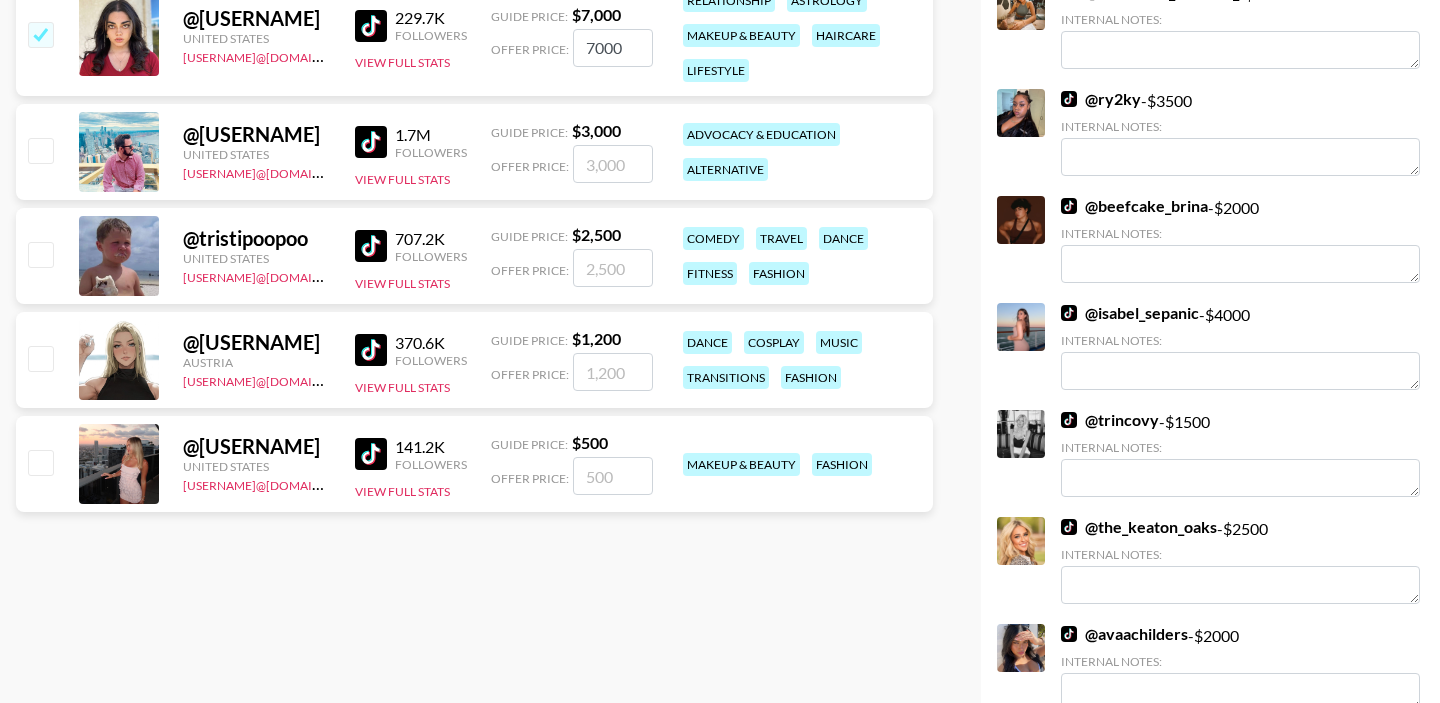 scroll, scrollTop: 607, scrollLeft: 0, axis: vertical 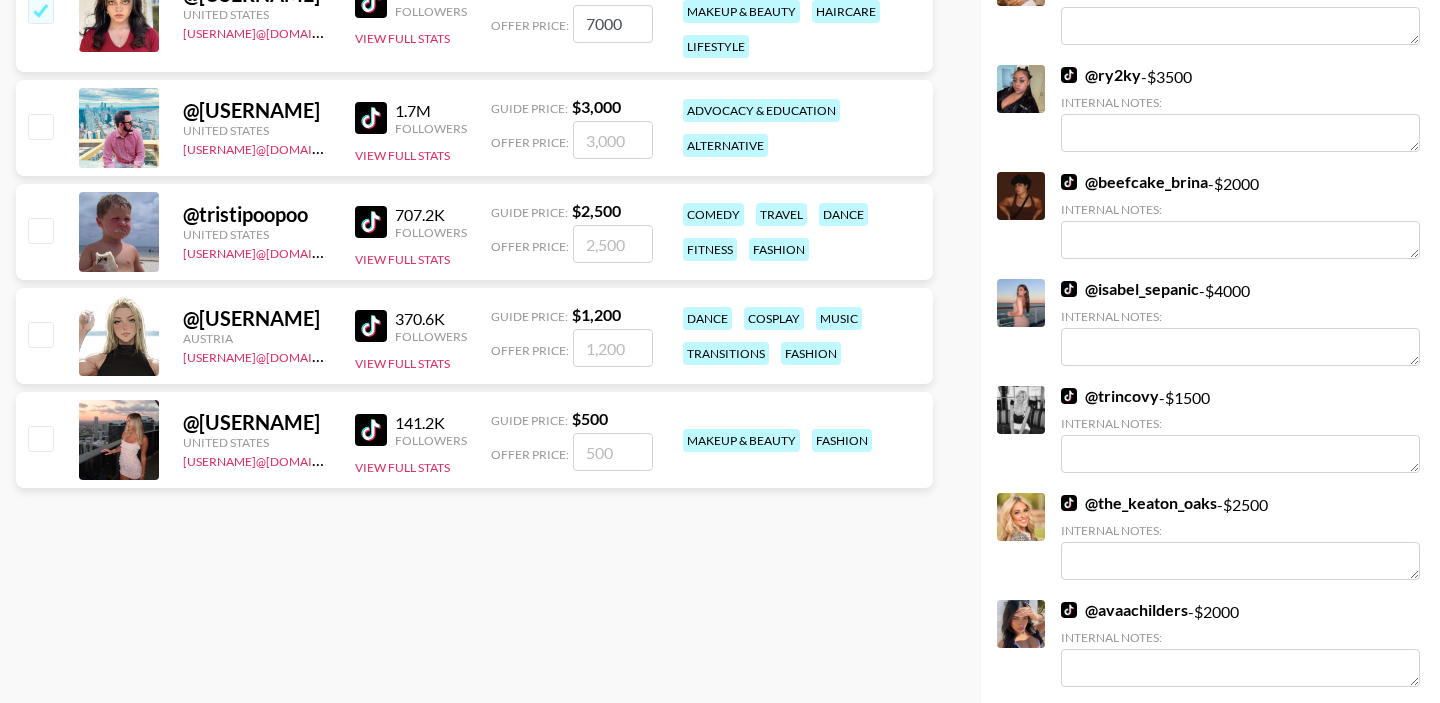 click at bounding box center [40, 438] 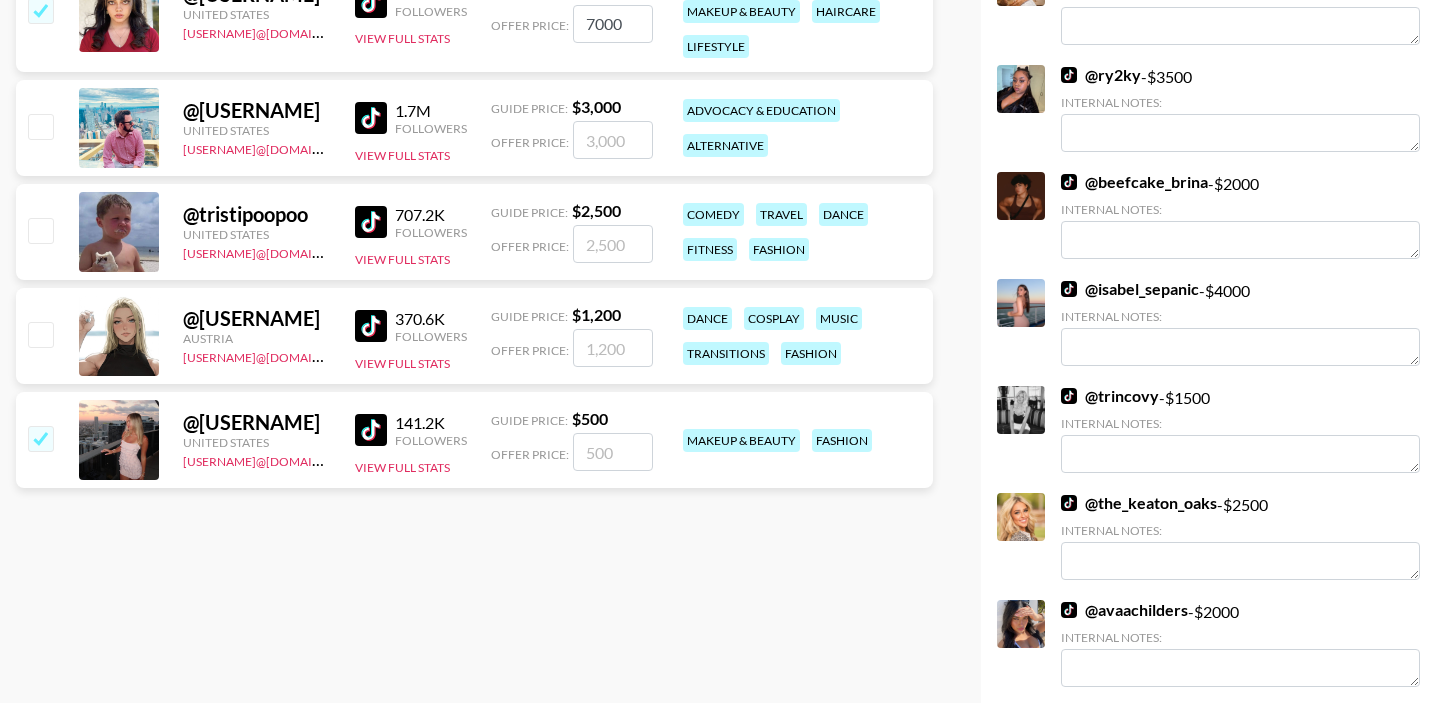 checkbox on "true" 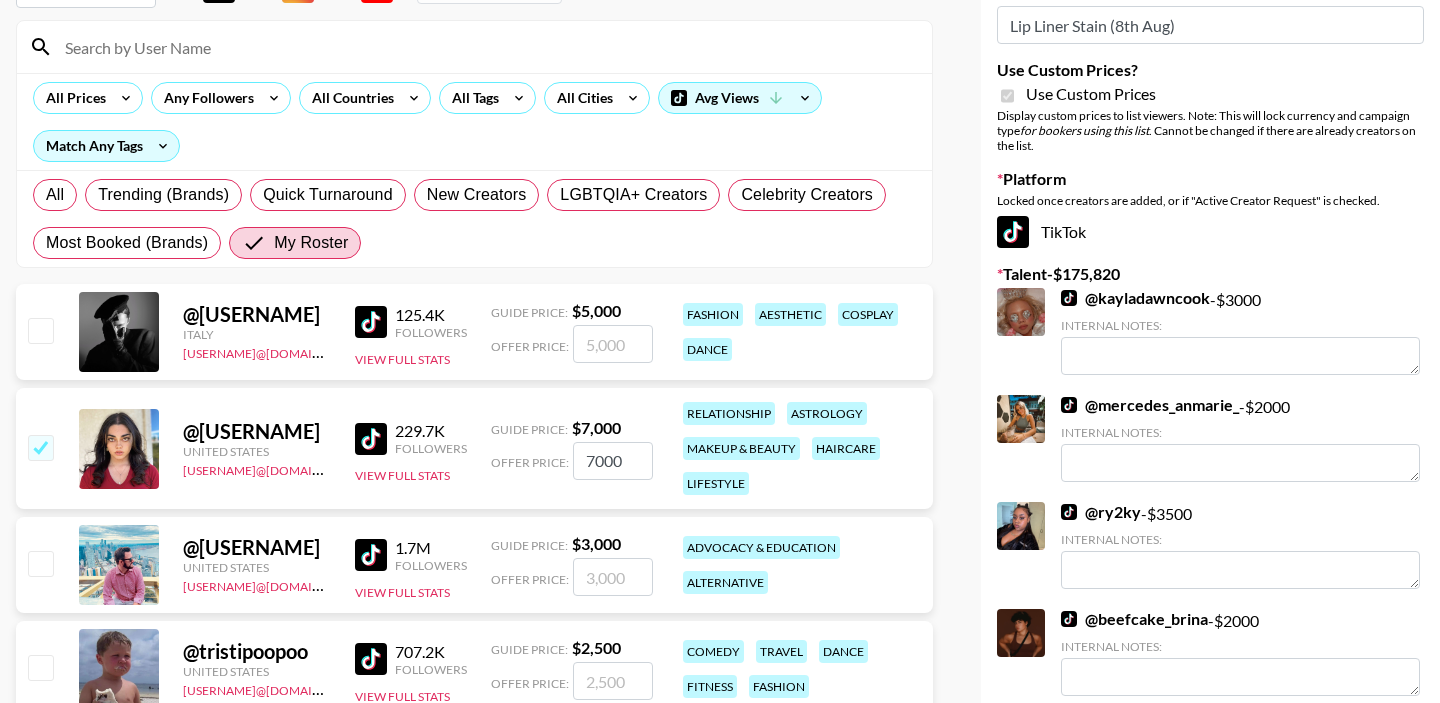 scroll, scrollTop: 0, scrollLeft: 0, axis: both 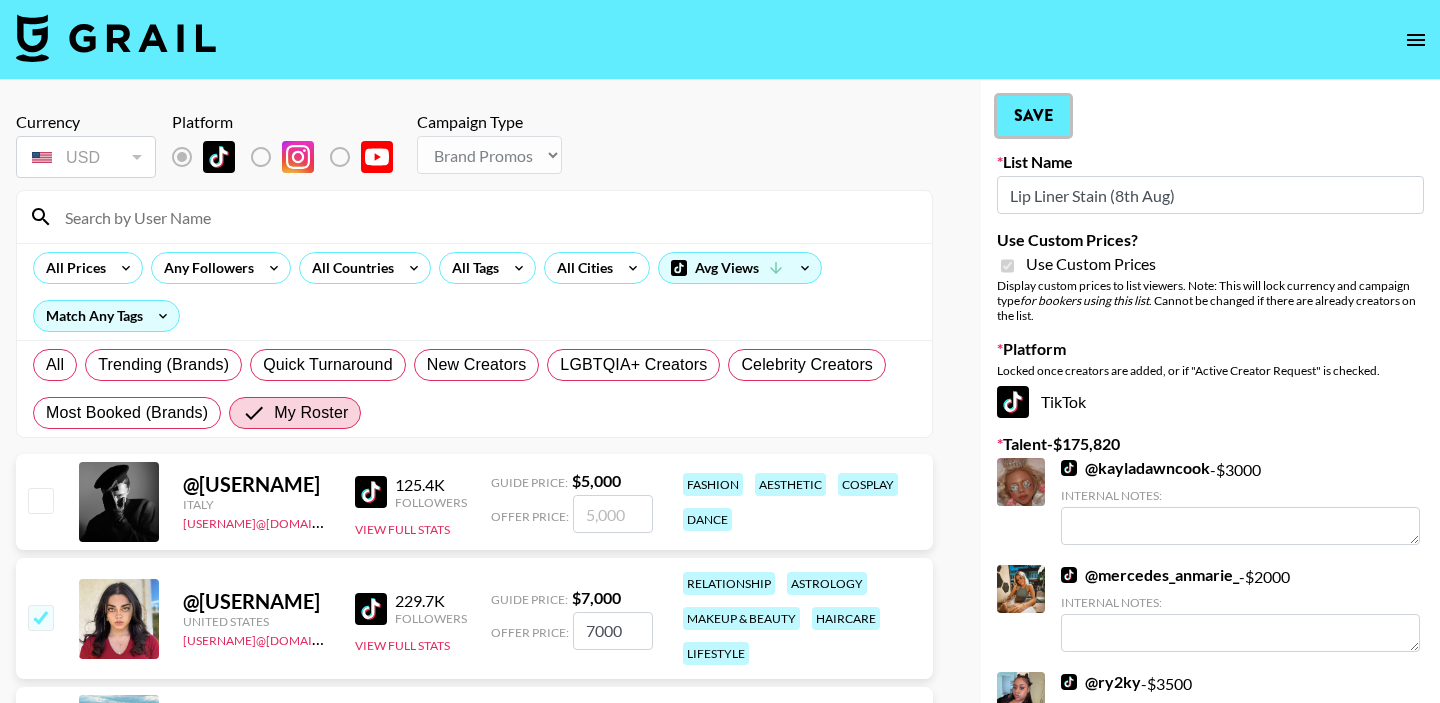 click on "Save" at bounding box center (1033, 116) 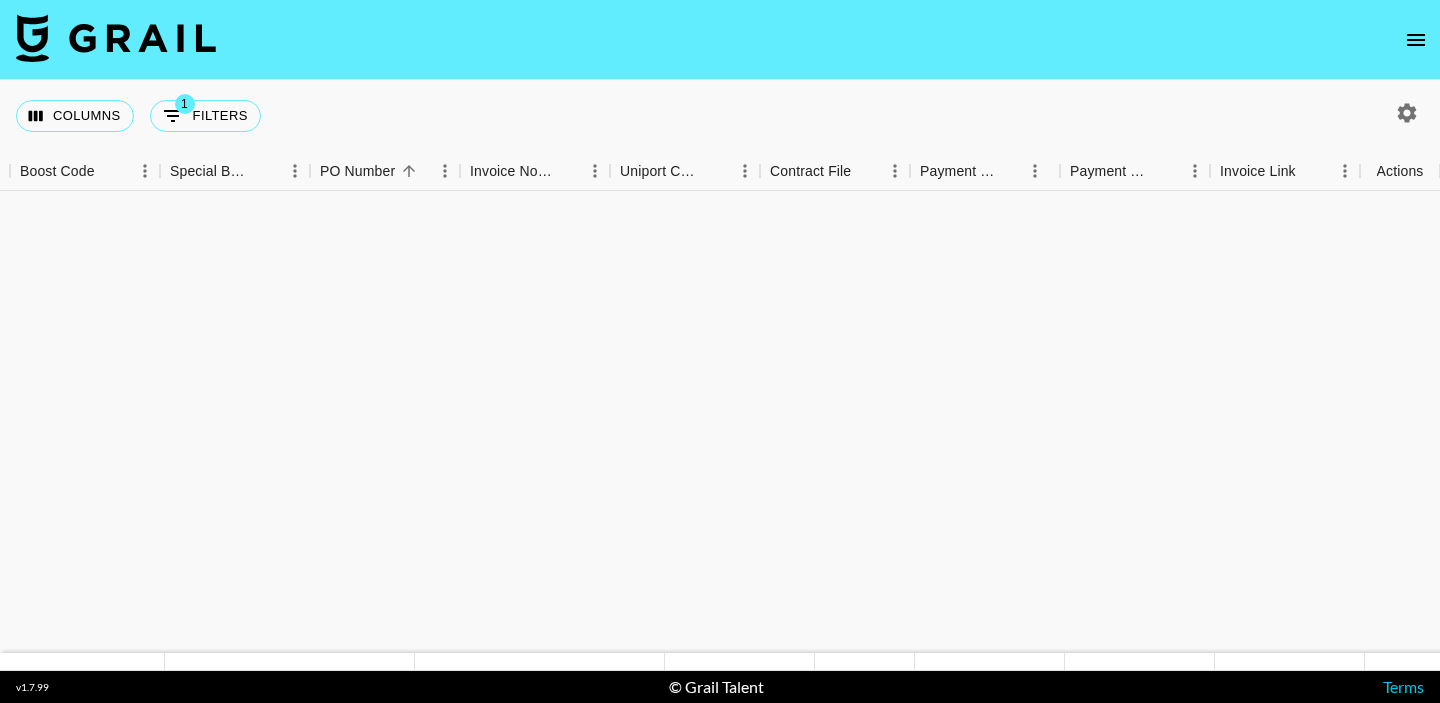 scroll, scrollTop: 0, scrollLeft: 0, axis: both 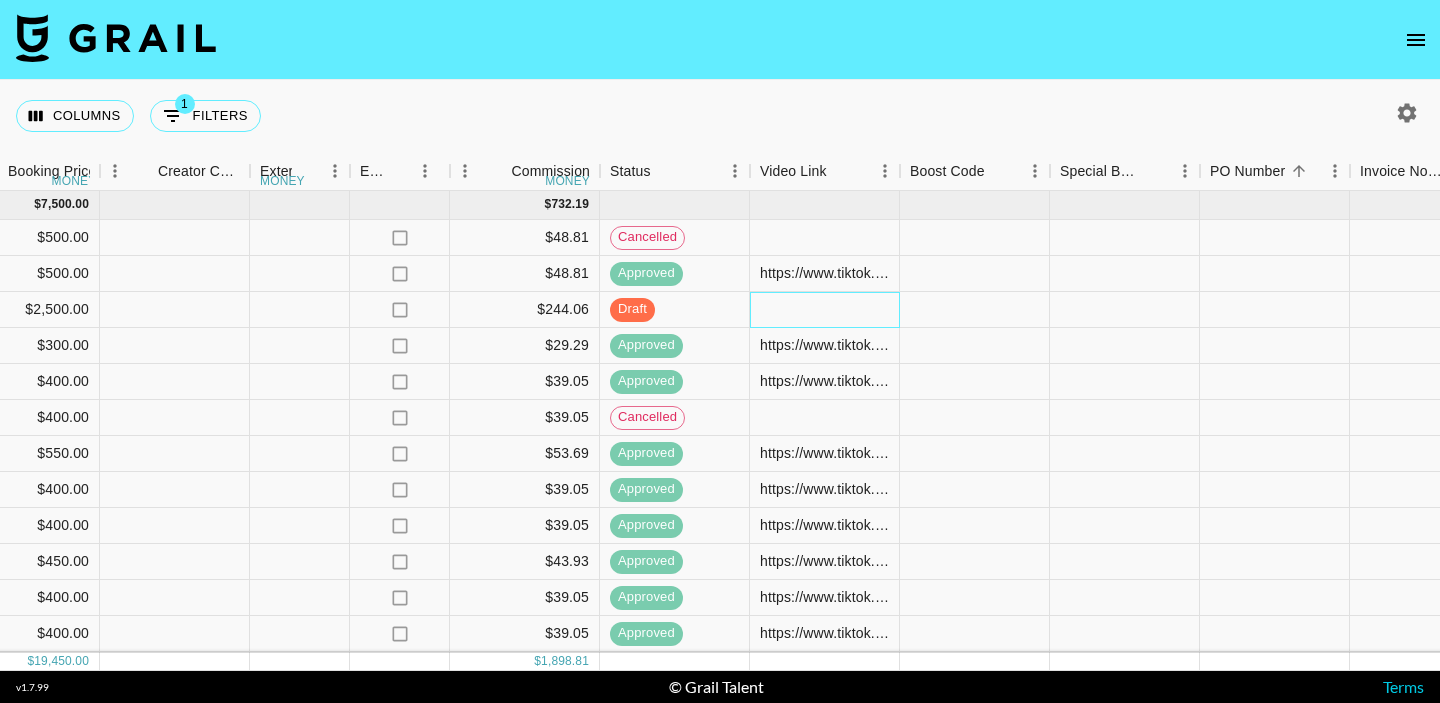 click at bounding box center (825, 310) 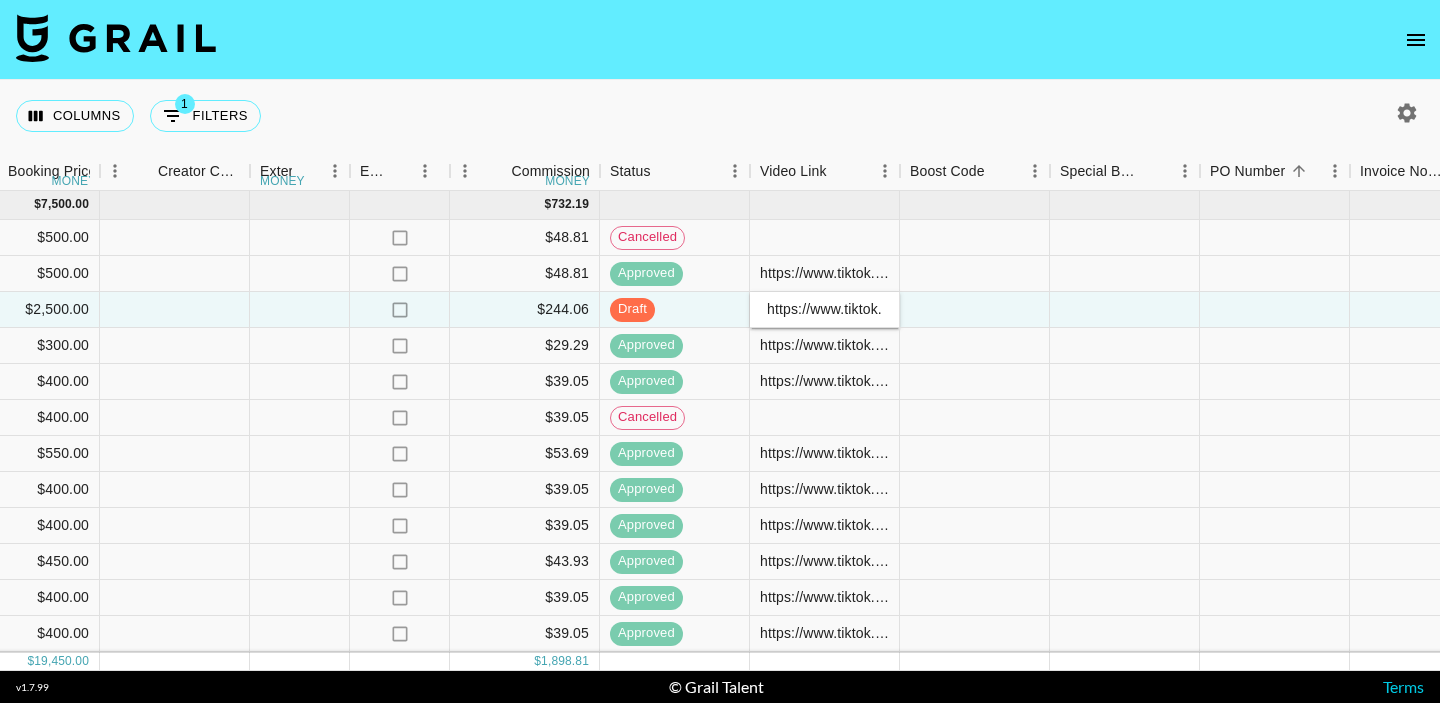 scroll, scrollTop: 0, scrollLeft: 526, axis: horizontal 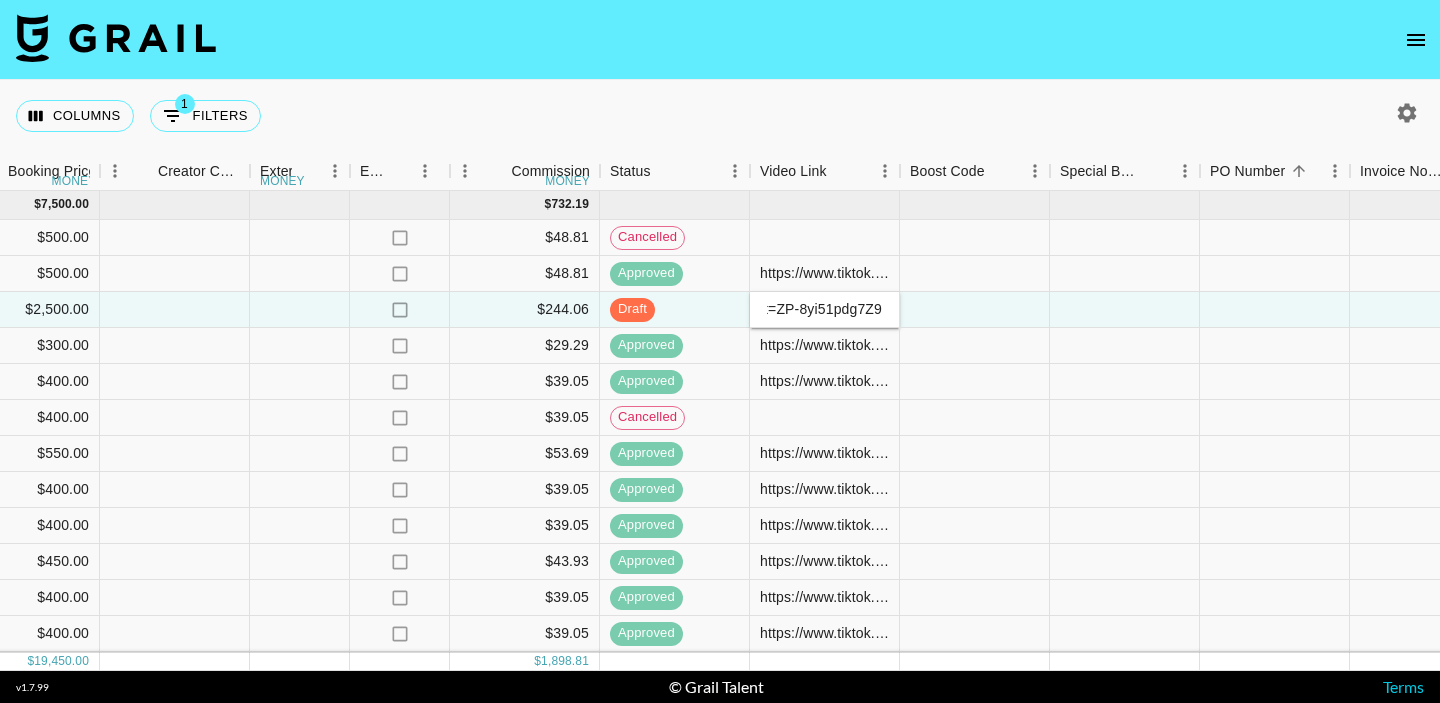 type on "https://www.tiktok.com/@nedatheastrologer/video/7536144618602171661?_r=1&_t=ZP-8yi51pdg7Z9" 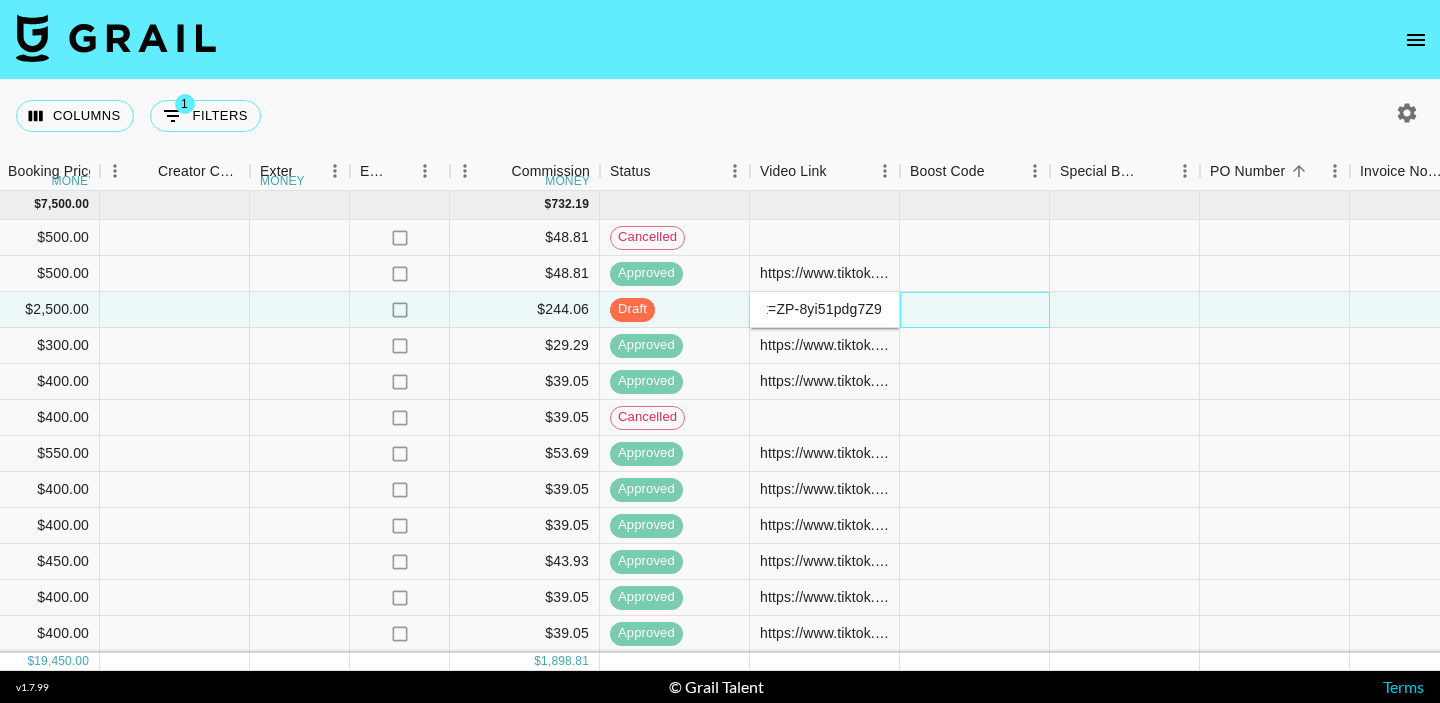 click at bounding box center (975, 310) 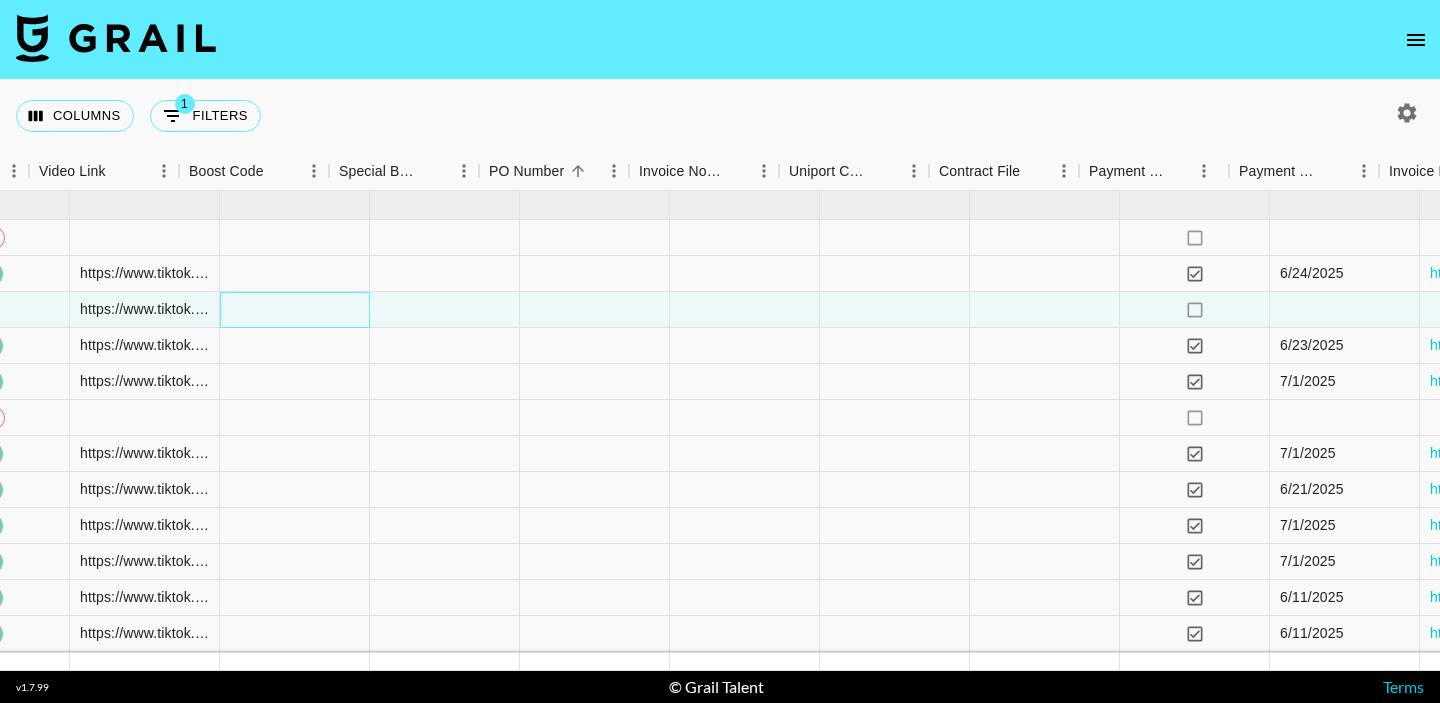 scroll, scrollTop: 0, scrollLeft: 2805, axis: horizontal 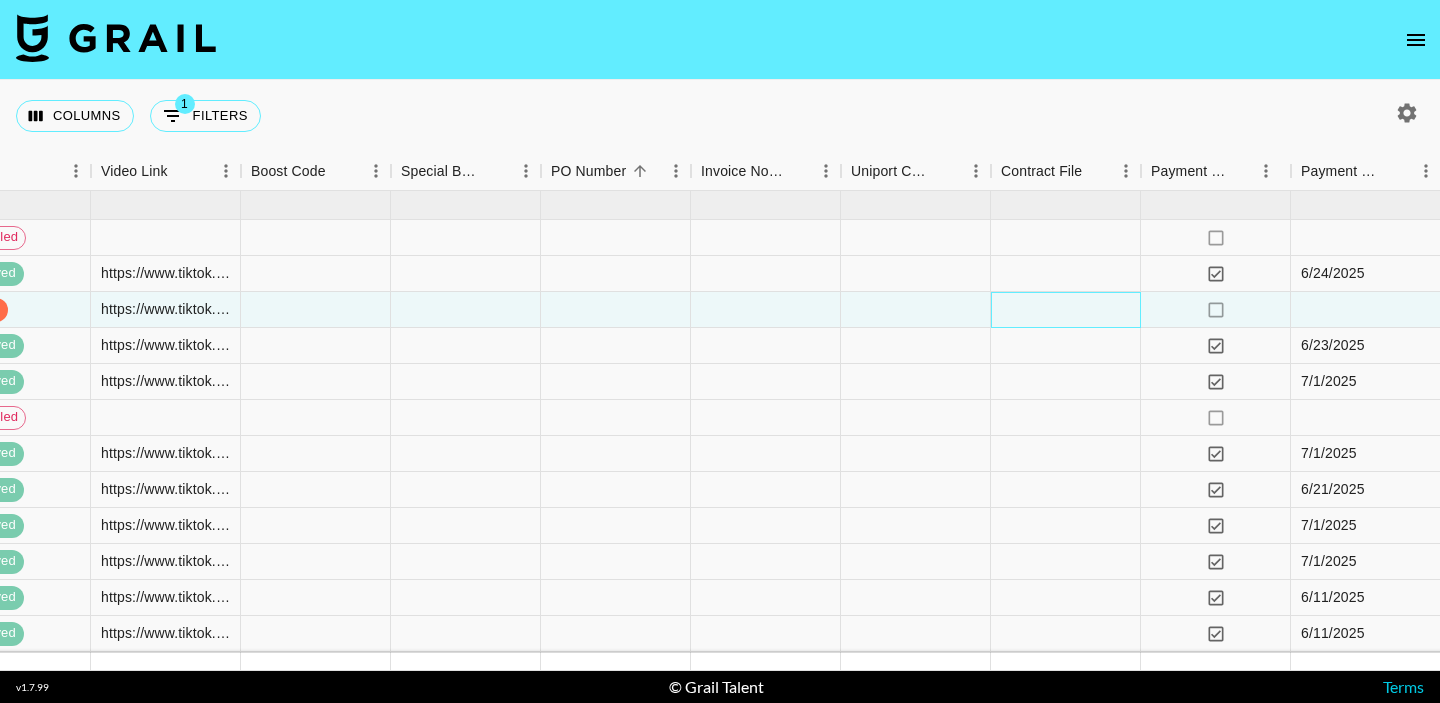 click at bounding box center (1066, 310) 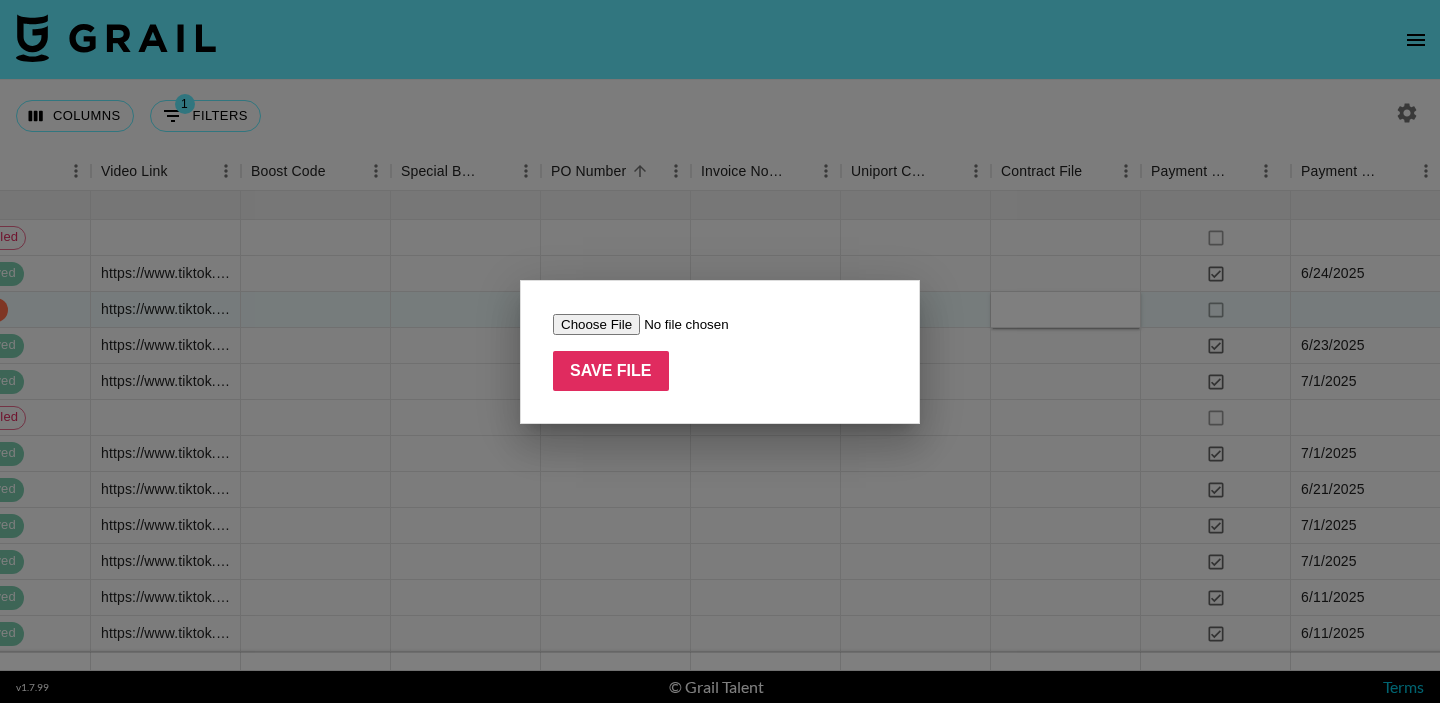 click at bounding box center [679, 324] 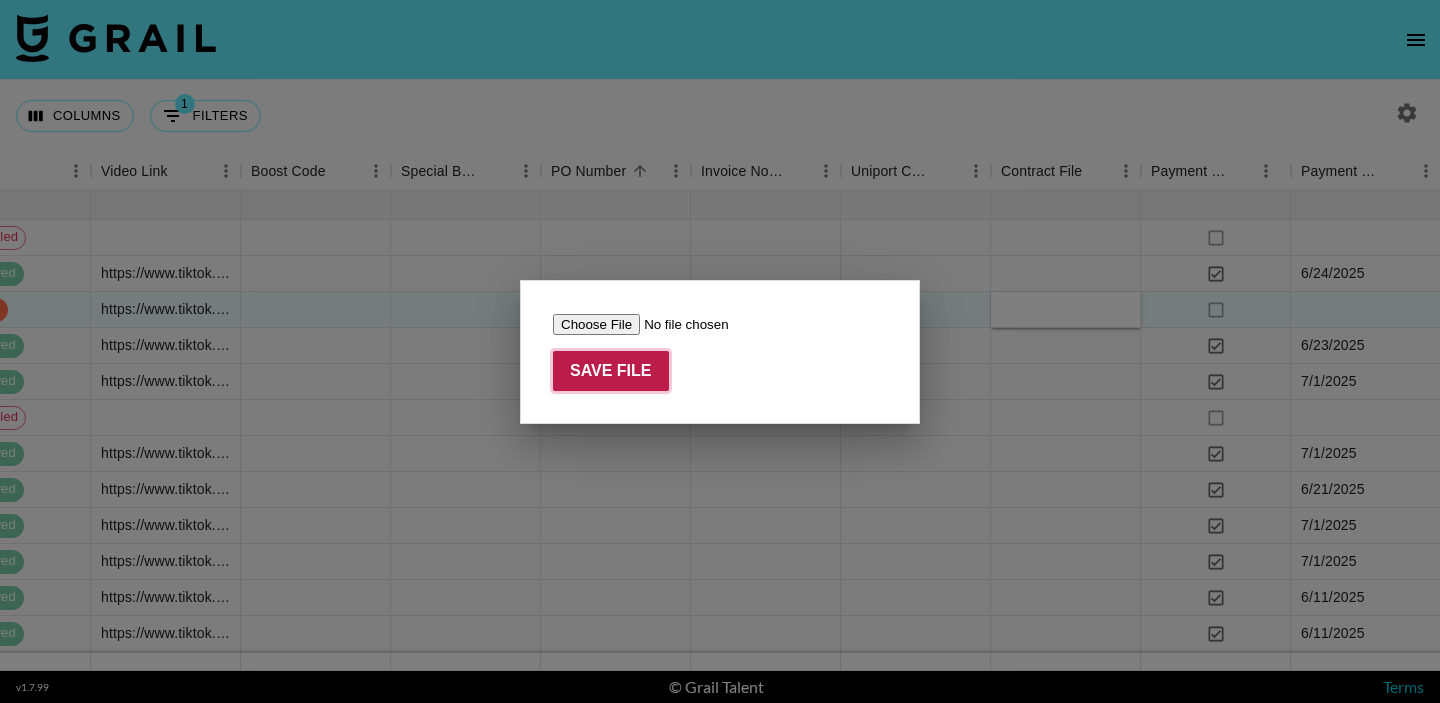 click on "Save File" at bounding box center [611, 371] 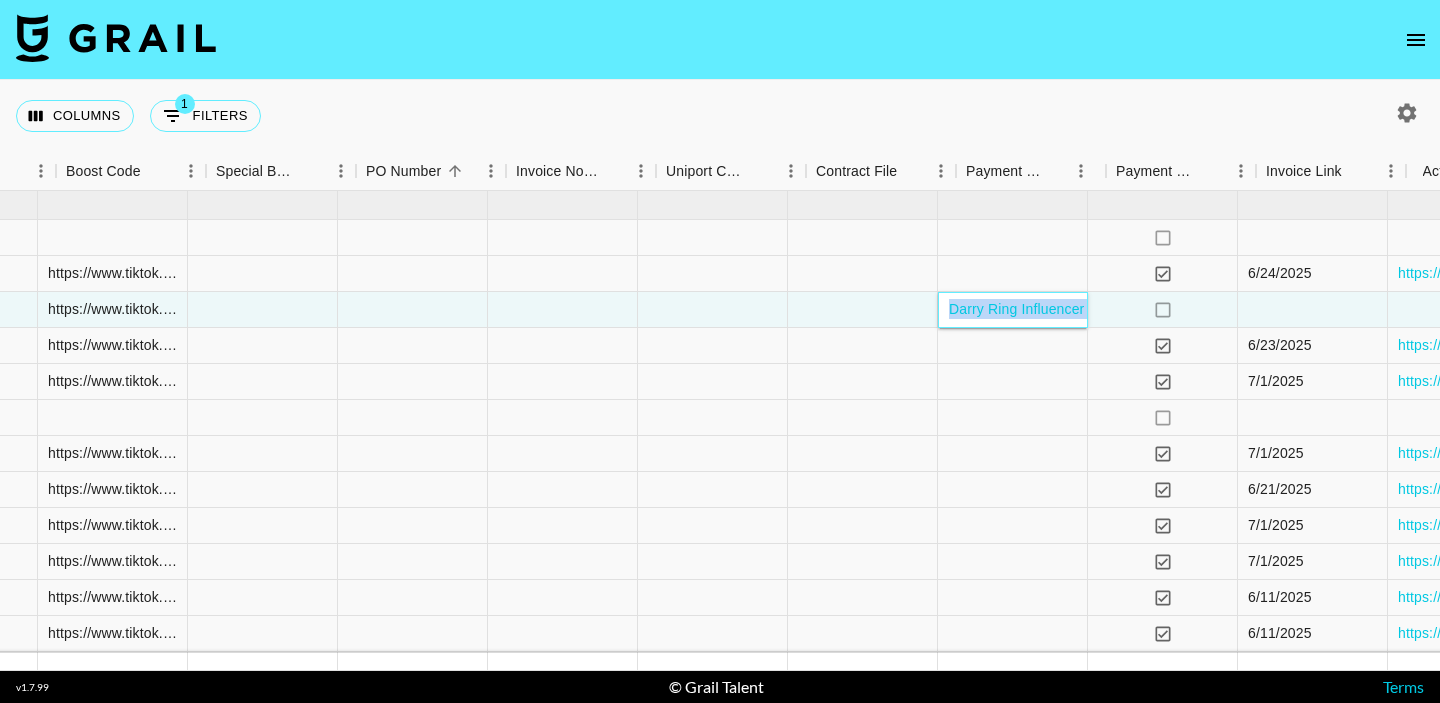 scroll, scrollTop: 0, scrollLeft: 2805, axis: horizontal 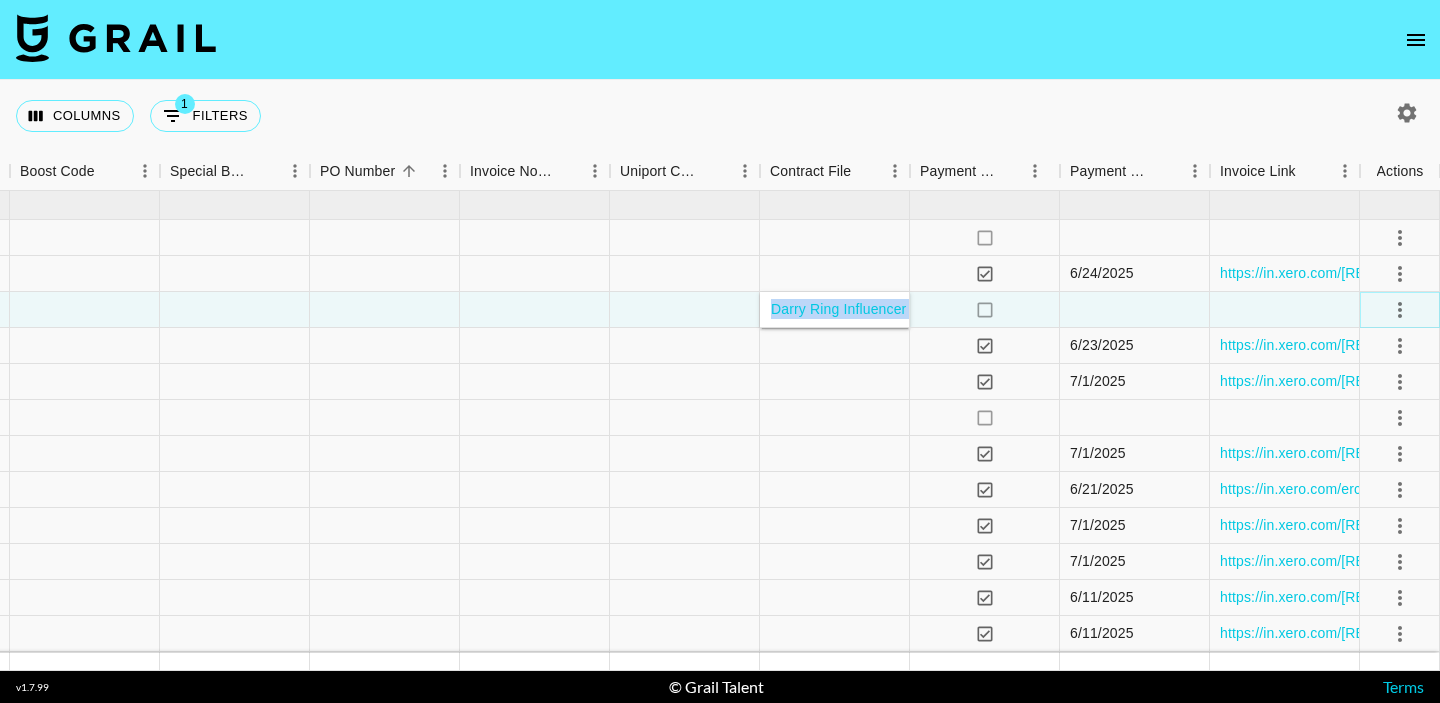click 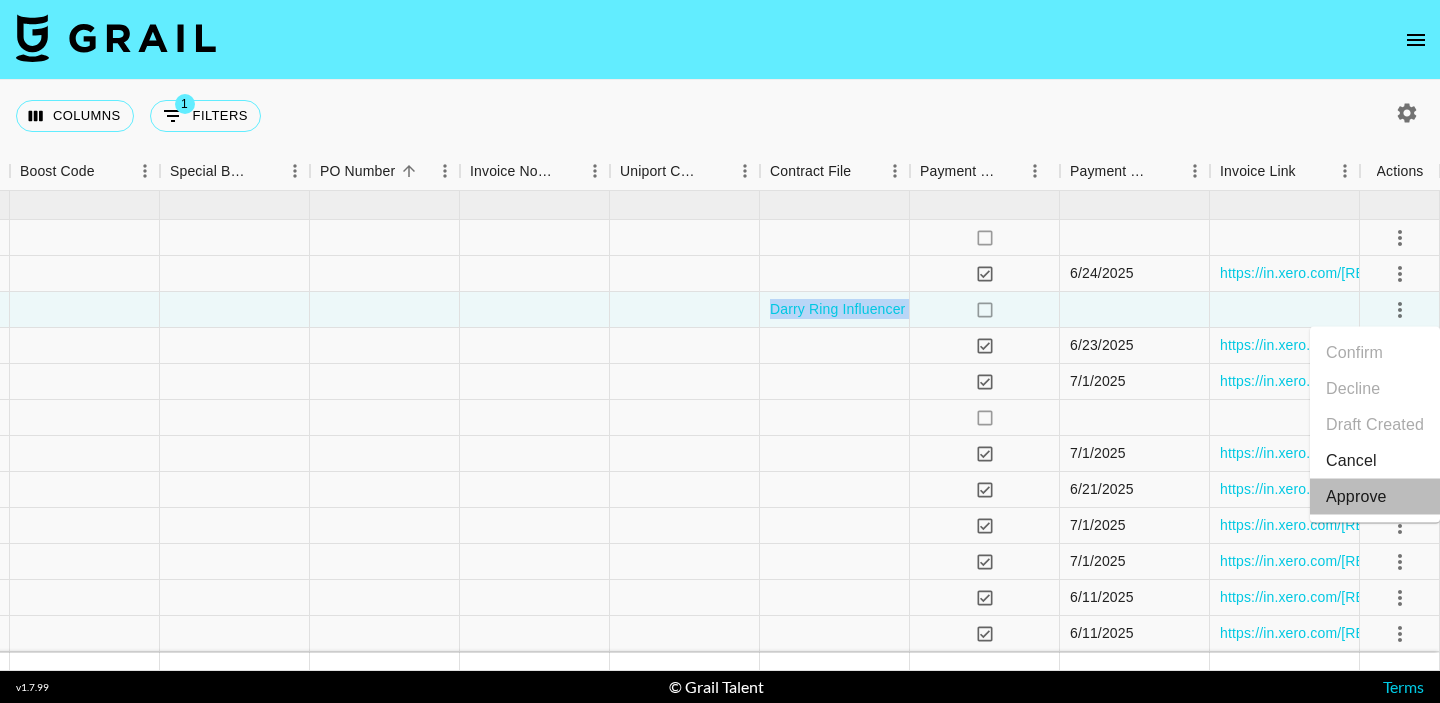 click on "Approve" at bounding box center [1356, 497] 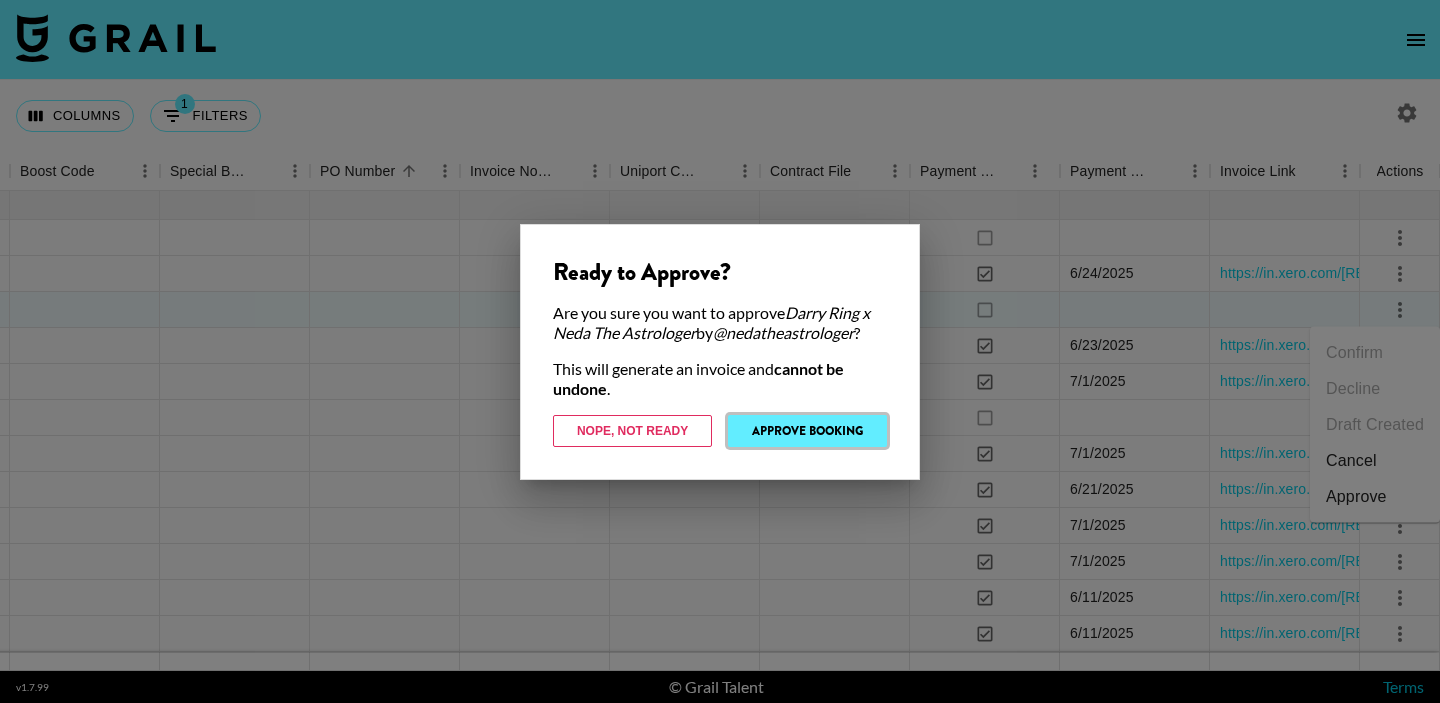 click on "Approve Booking" at bounding box center [807, 431] 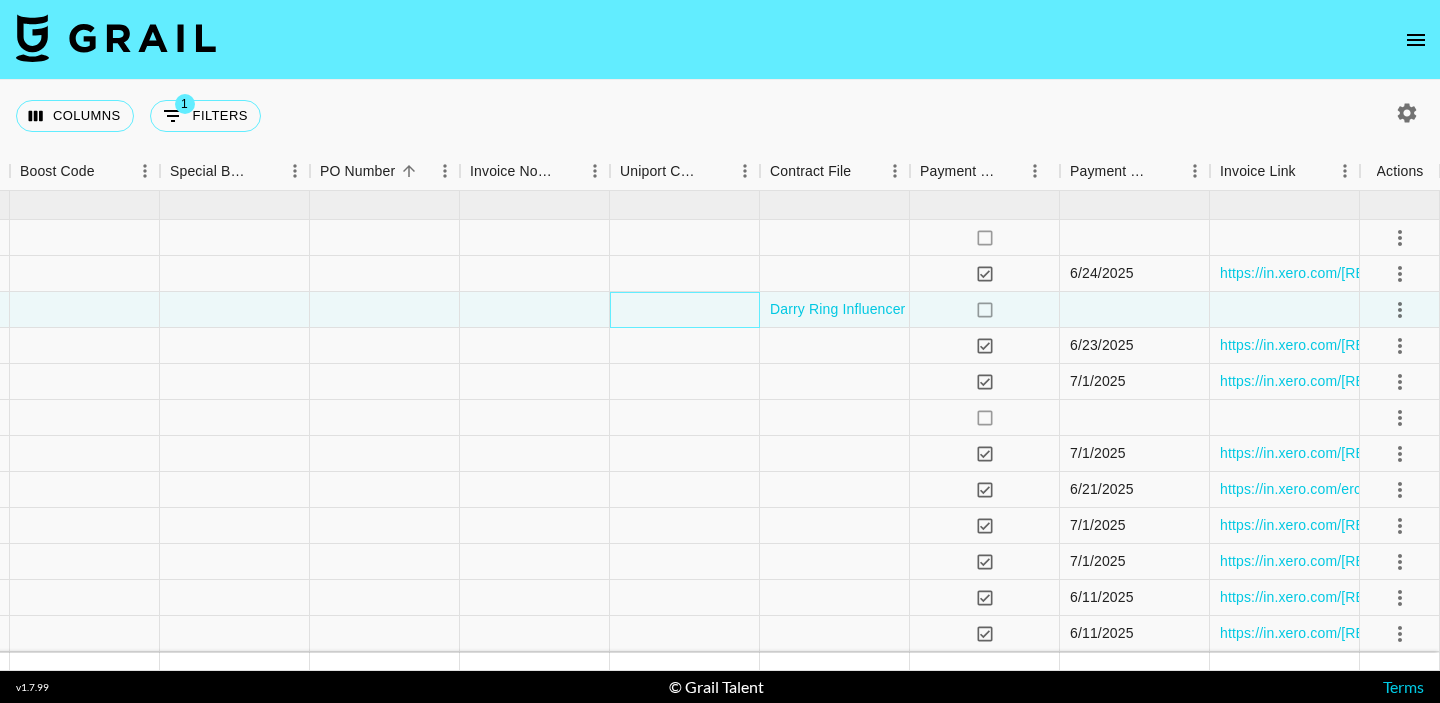 click at bounding box center (685, 310) 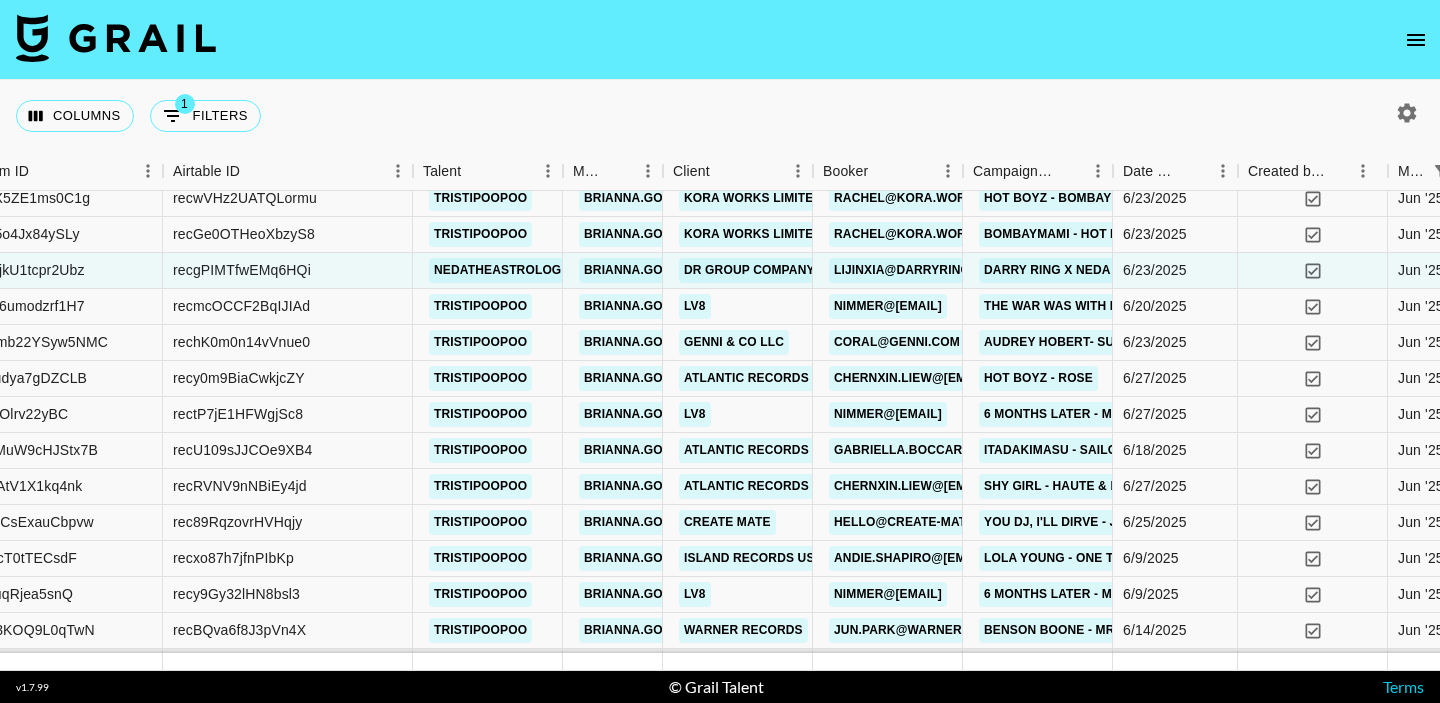 scroll, scrollTop: 0, scrollLeft: 252, axis: horizontal 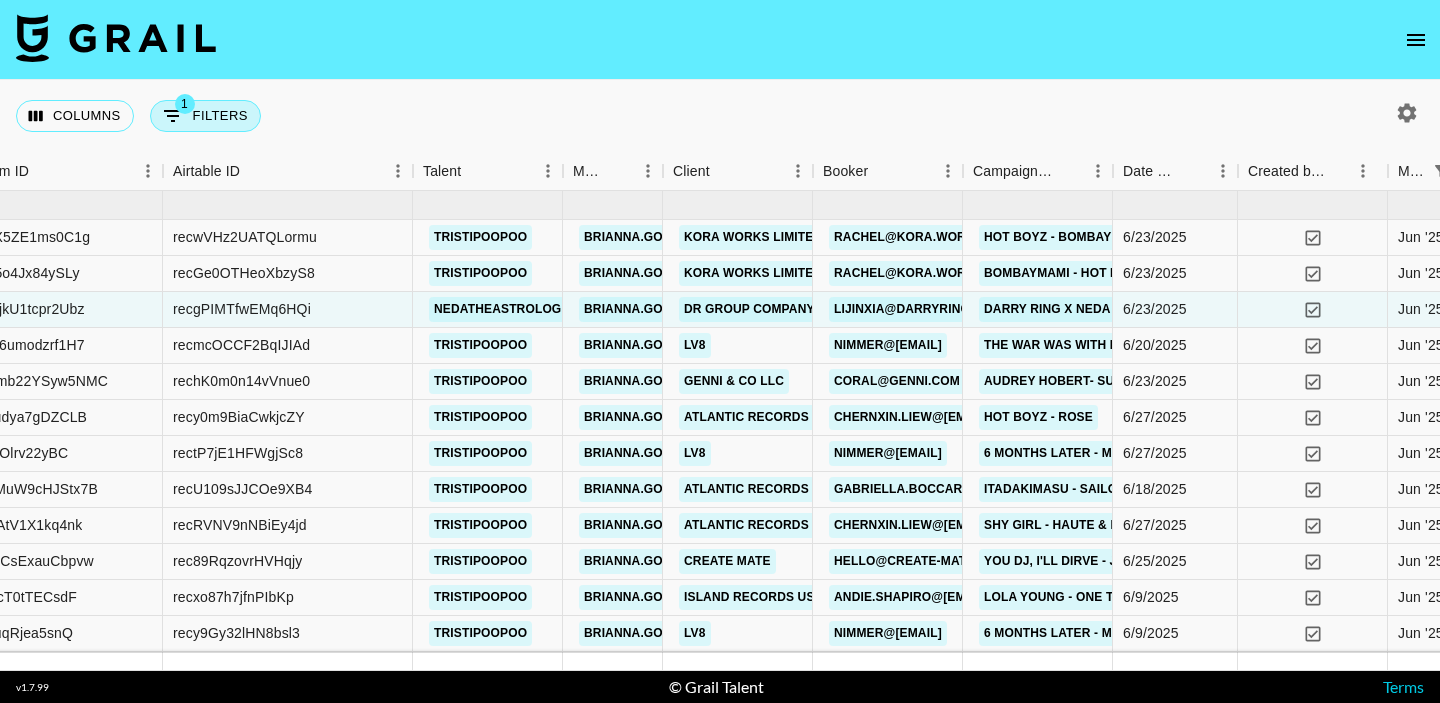 click on "1 Filters" at bounding box center (205, 116) 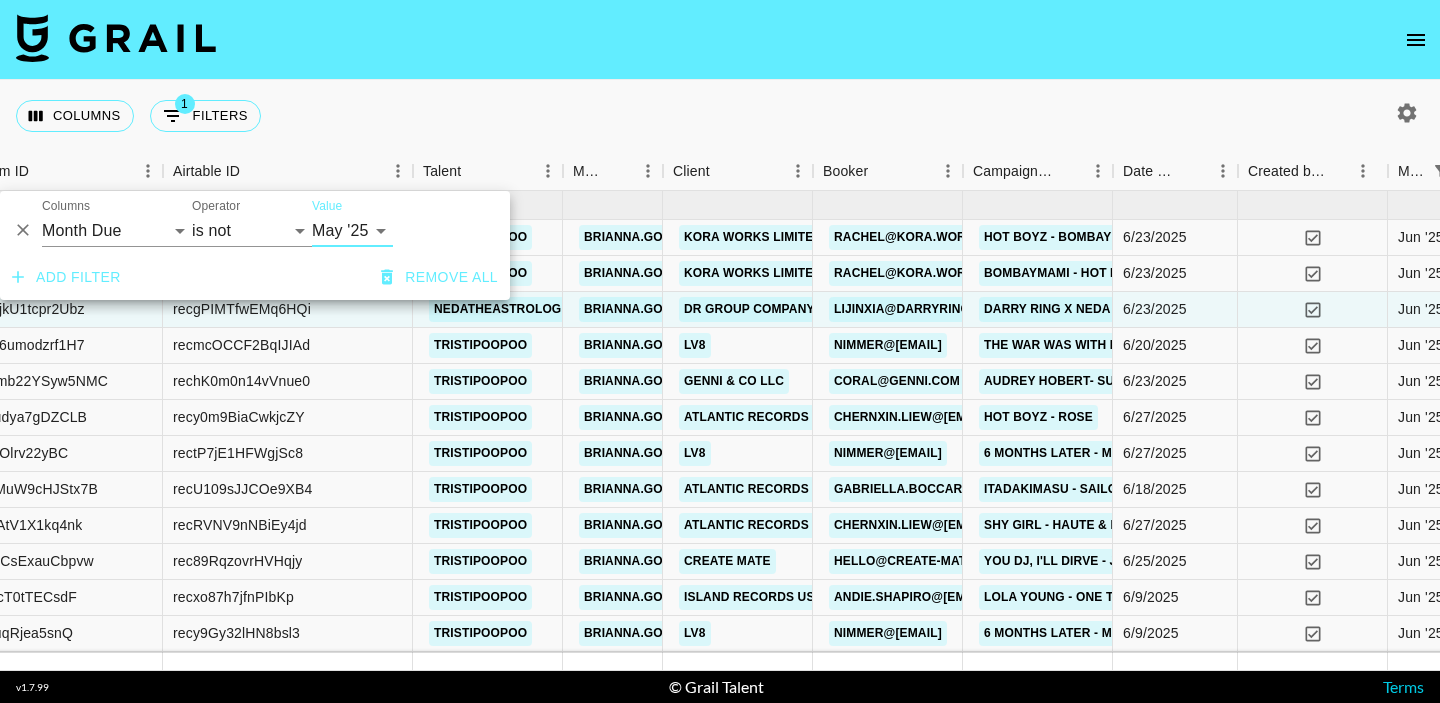 click on "Add filter" at bounding box center (66, 277) 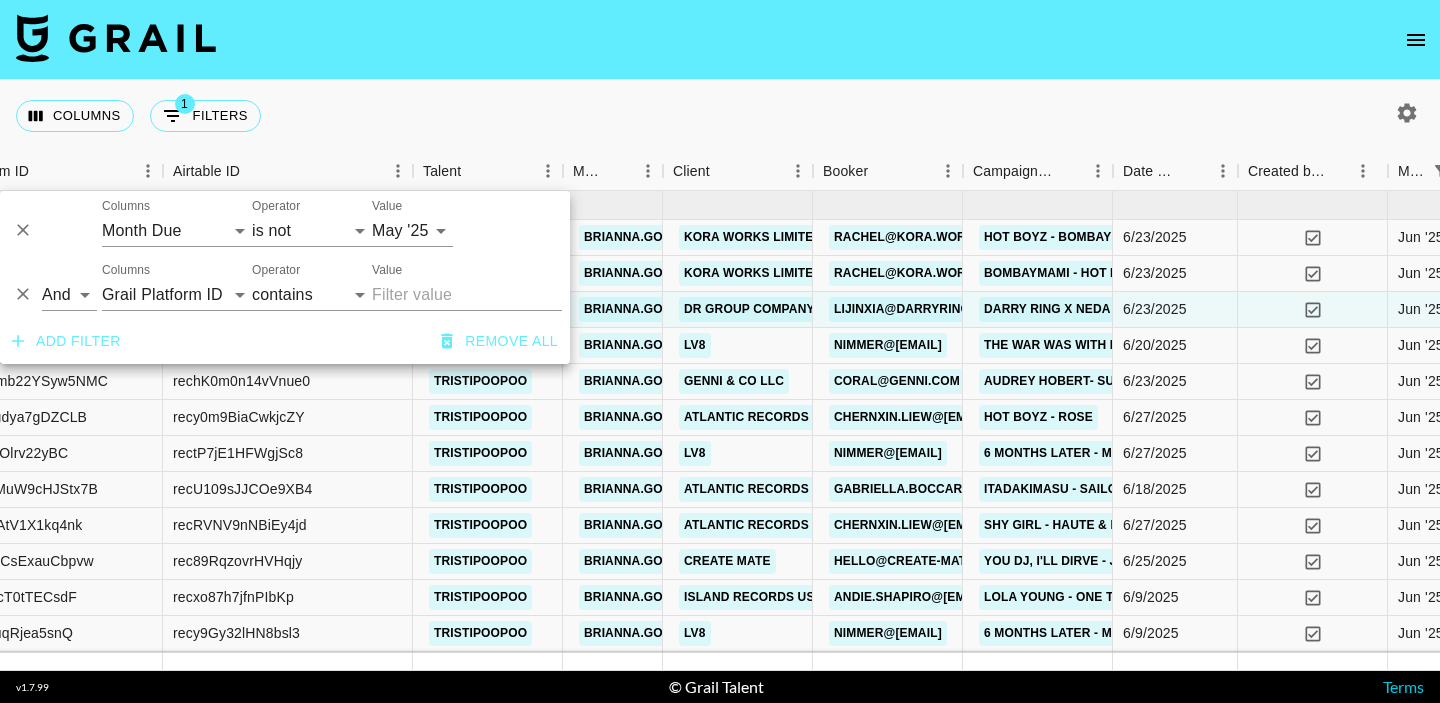 click on "Columns Grail Platform ID Airtable ID Talent Manager Client Booker Campaign (Type) Date Created Created by Grail Team Month Due Currency Booking Price Creator Commmission Override External Commission Expenses: Remove Commission? Commission Status Video Link Boost Code Special Booking Type PO Number Invoice Notes Uniport Contact Email Contract File Payment Sent Payment Sent Date Invoice Link" at bounding box center (177, 287) 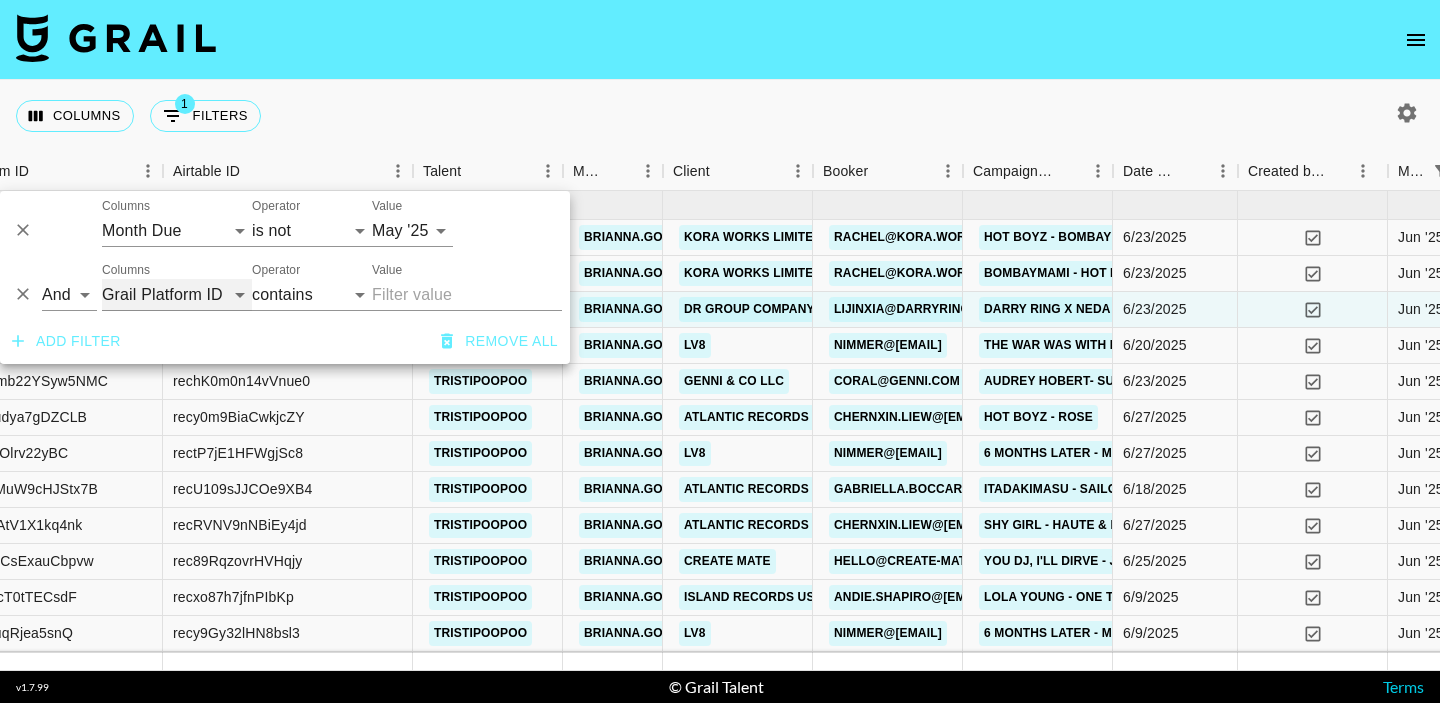 click on "Grail Platform ID Airtable ID Talent Manager Client Booker Campaign (Type) Date Created Created by Grail Team Month Due Currency Booking Price Creator Commmission Override External Commission Expenses: Remove Commission? Commission Status Video Link Boost Code Special Booking Type PO Number Invoice Notes Uniport Contact Email Contract File Payment Sent Payment Sent Date Invoice Link" at bounding box center (177, 295) 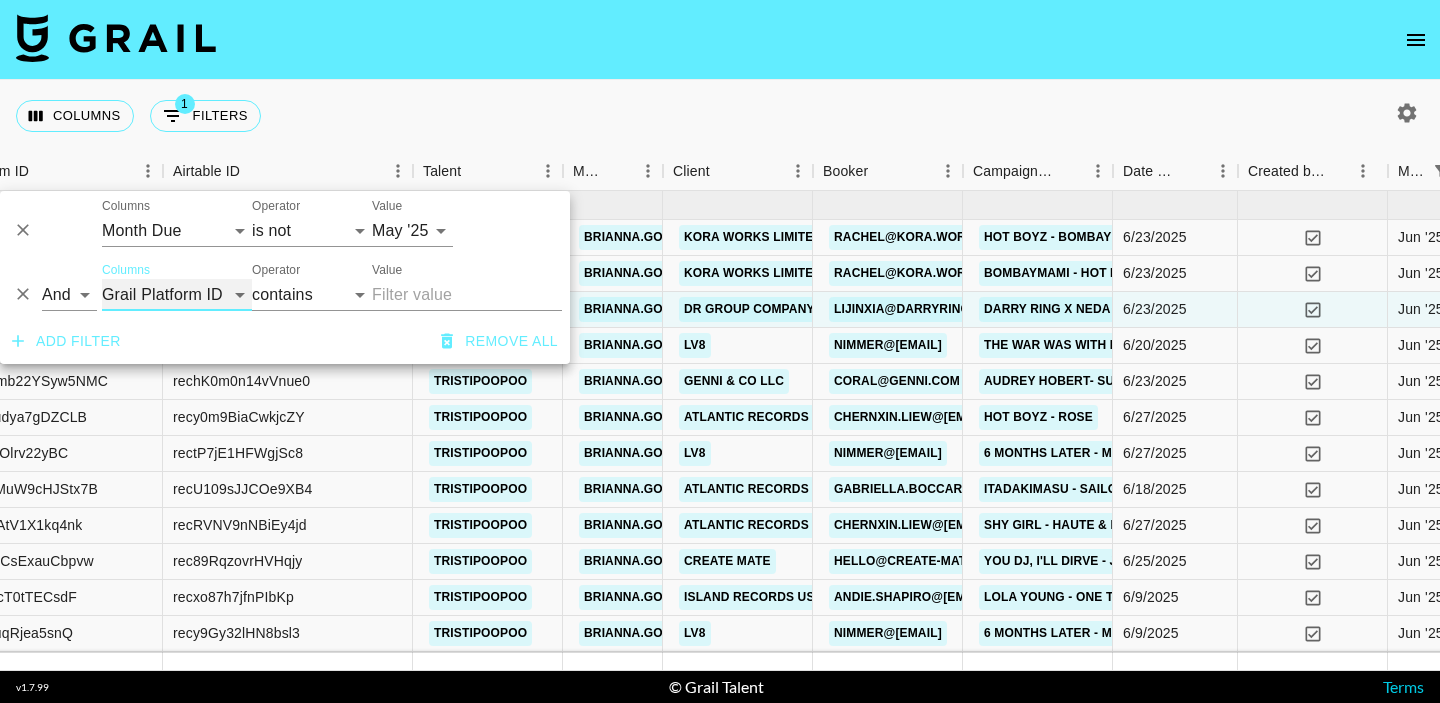 select on "monthDue2" 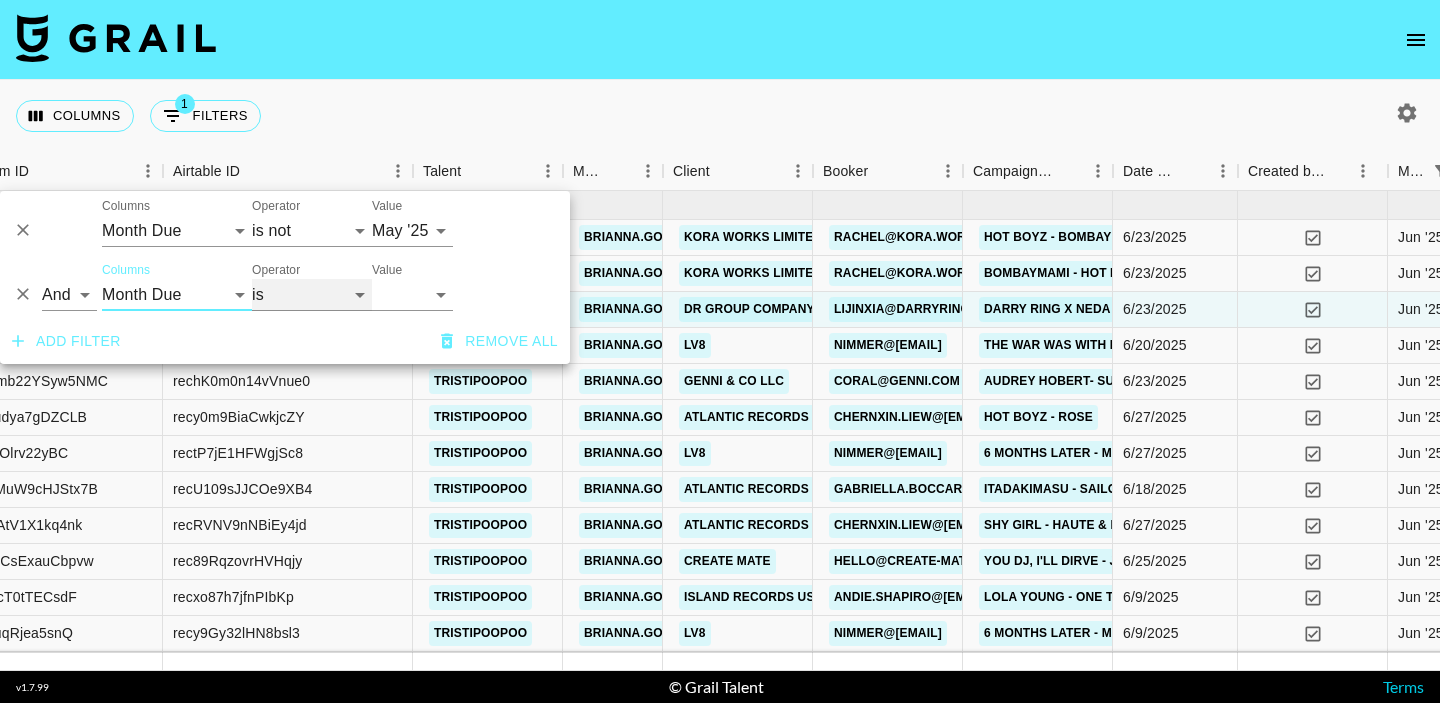 click on "is is not is any of" at bounding box center (312, 295) 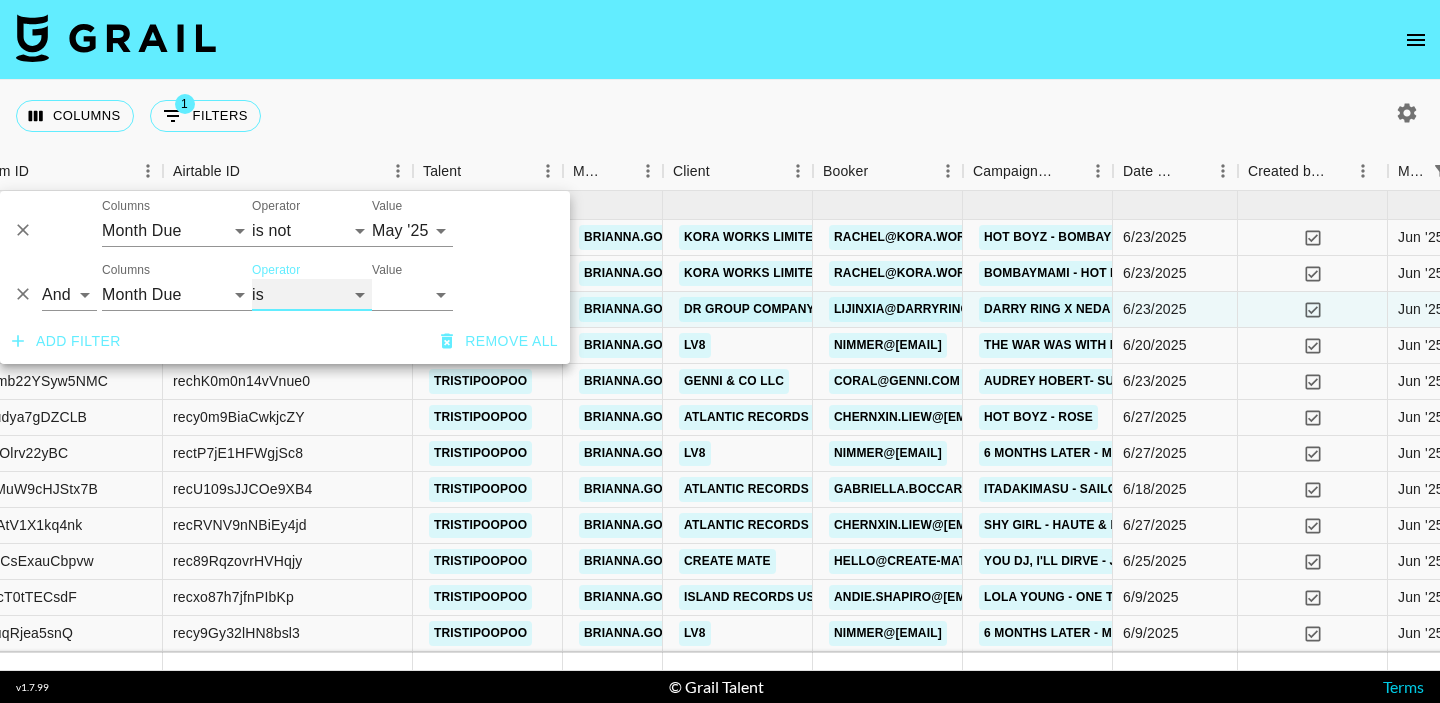 select on "not" 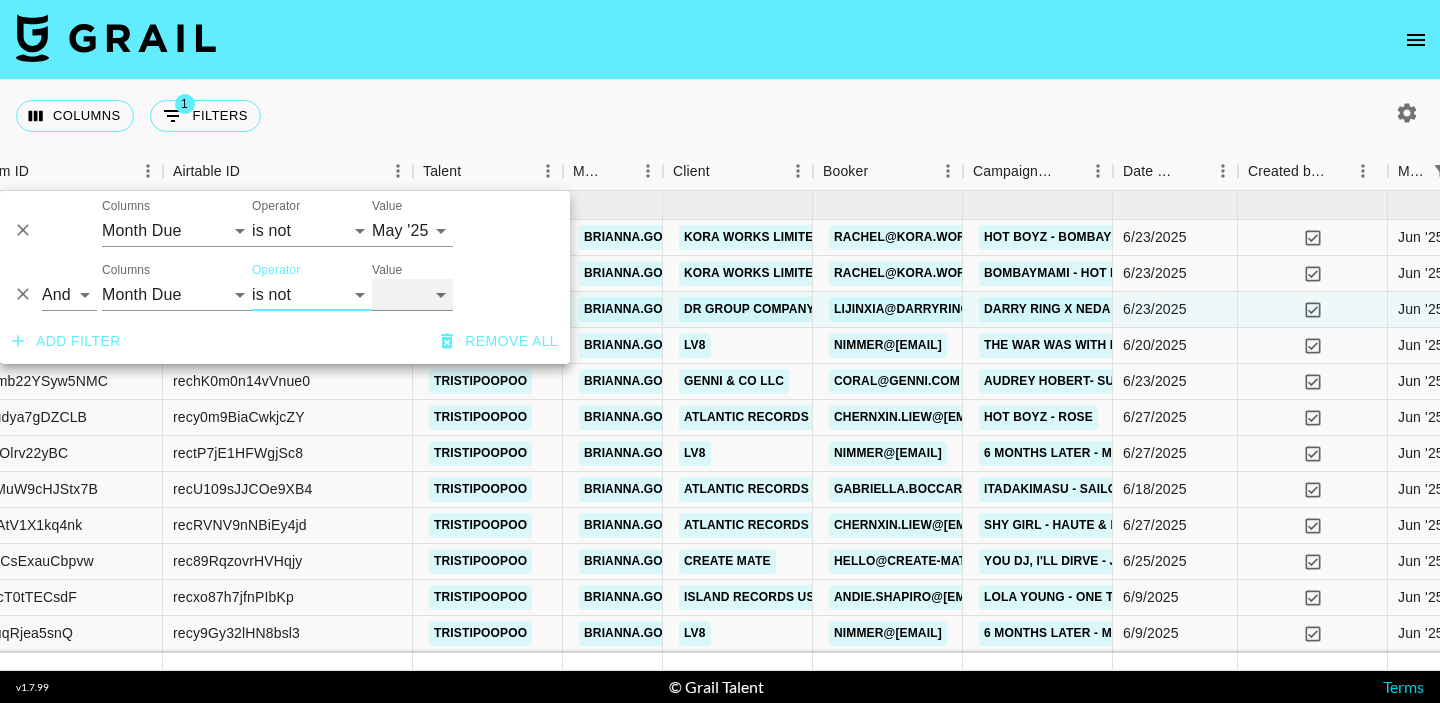 click on "Aug '26 Jul '26 Jun '26 May '26 Apr '26 Mar '26 Feb '26 Jan '26 Dec '25 Nov '25 Oct '25 Sep '25 Aug '25 Jul '25 Jun '25 May '25 Apr '25 Mar '25 Feb '25 Jan '25 Dec '24 Nov '24 Oct '24 Sep '24 Aug '24" at bounding box center (412, 295) 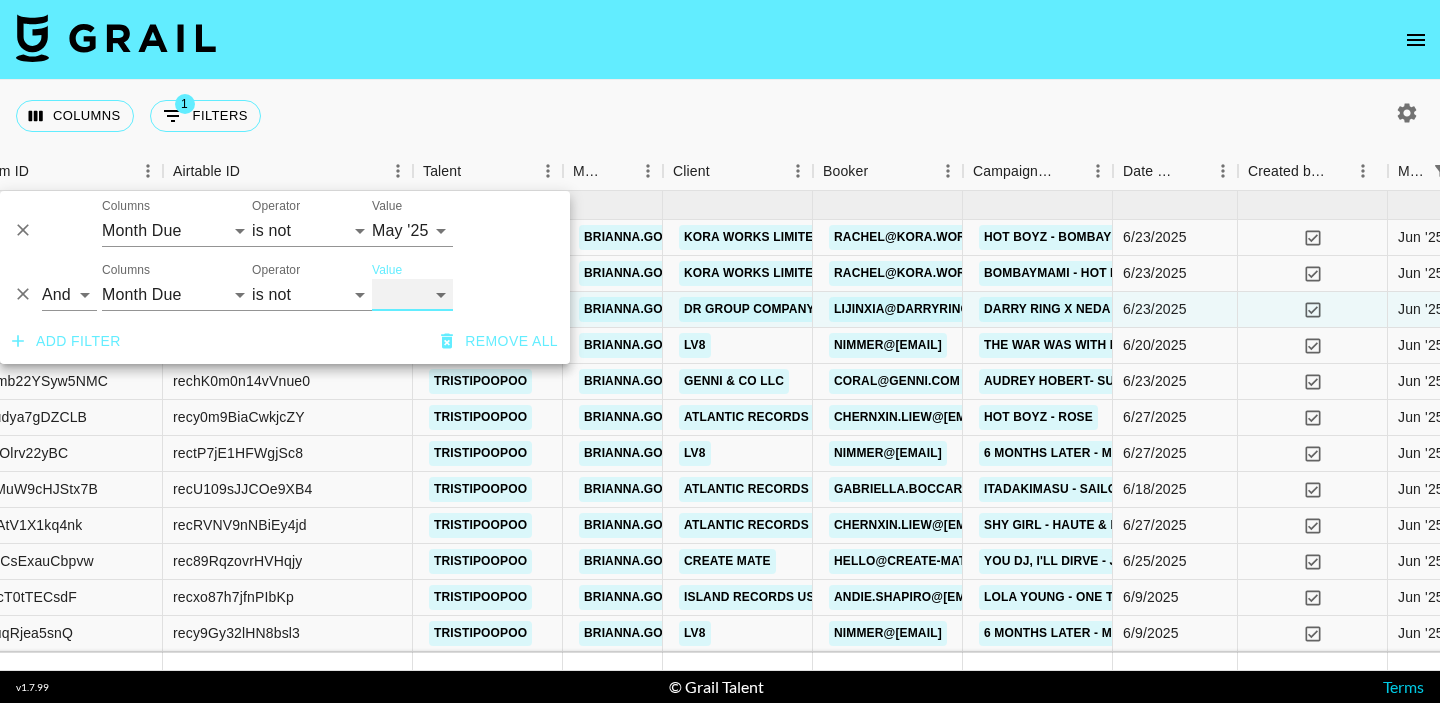 select on "Jun '25" 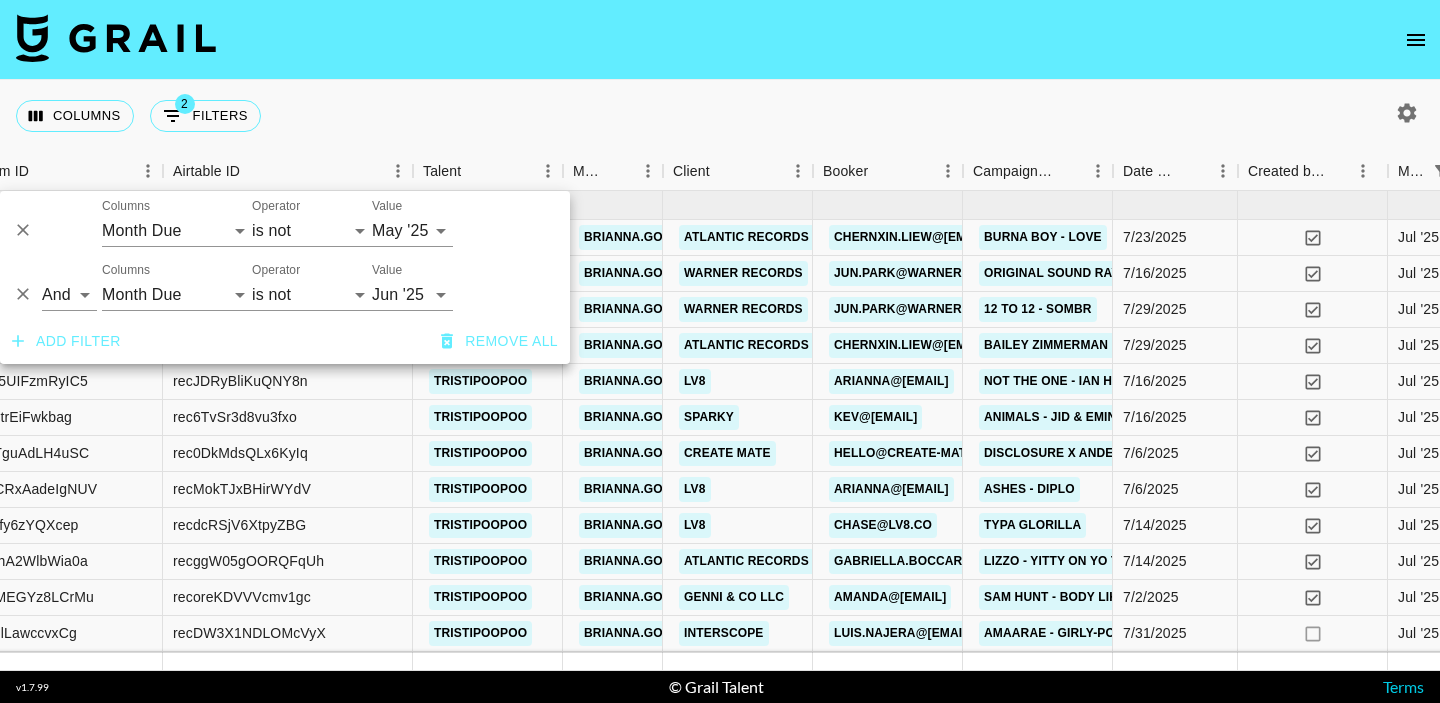 click on "Columns 2 Filters + Booking" at bounding box center [720, 116] 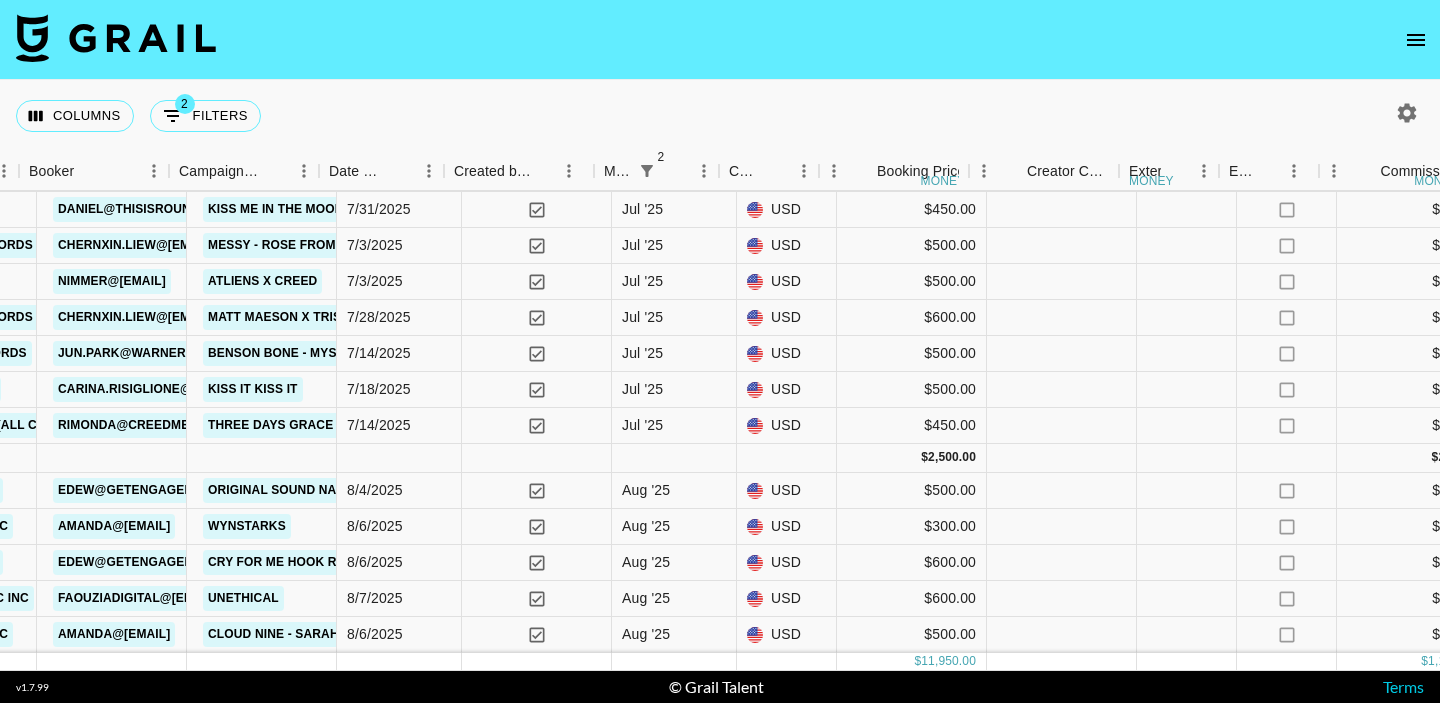 scroll, scrollTop: 460, scrollLeft: 1062, axis: both 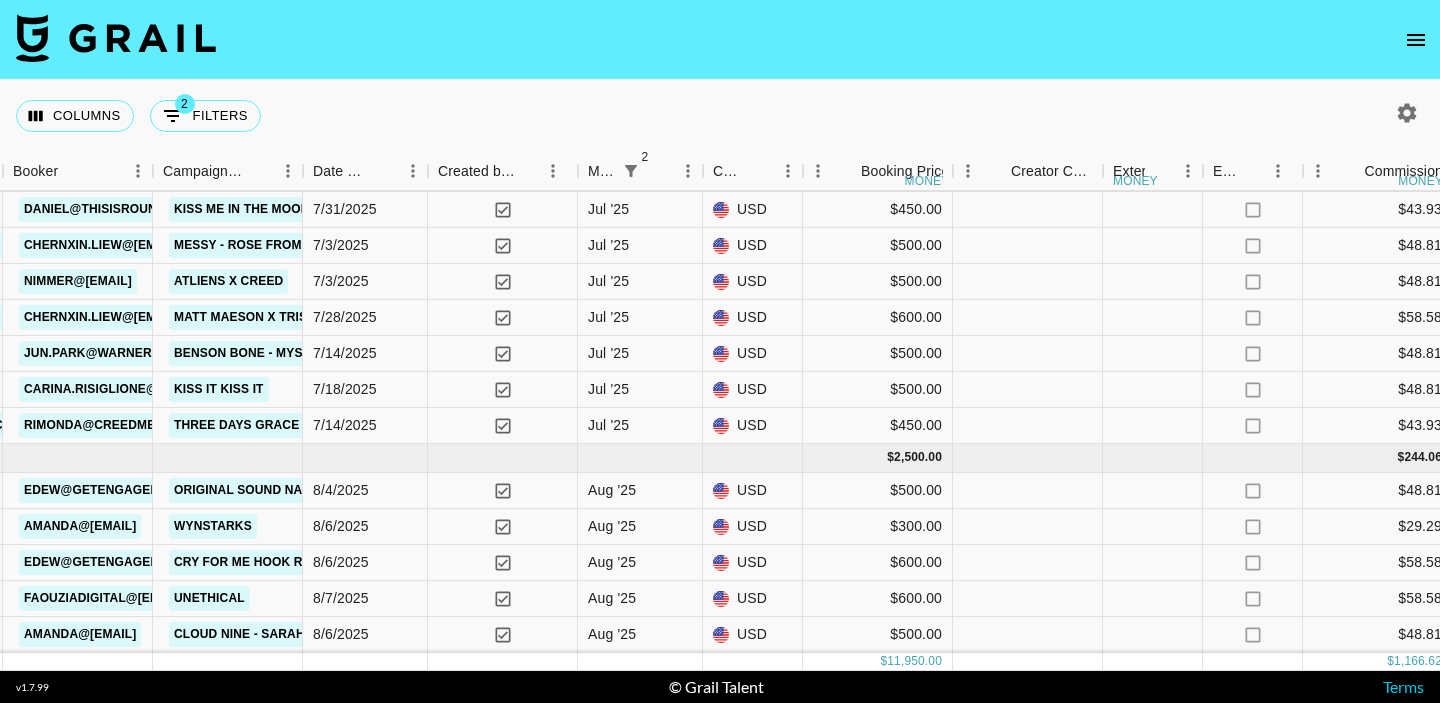 click on "Columns 2 Filters + Booking" at bounding box center [720, 116] 